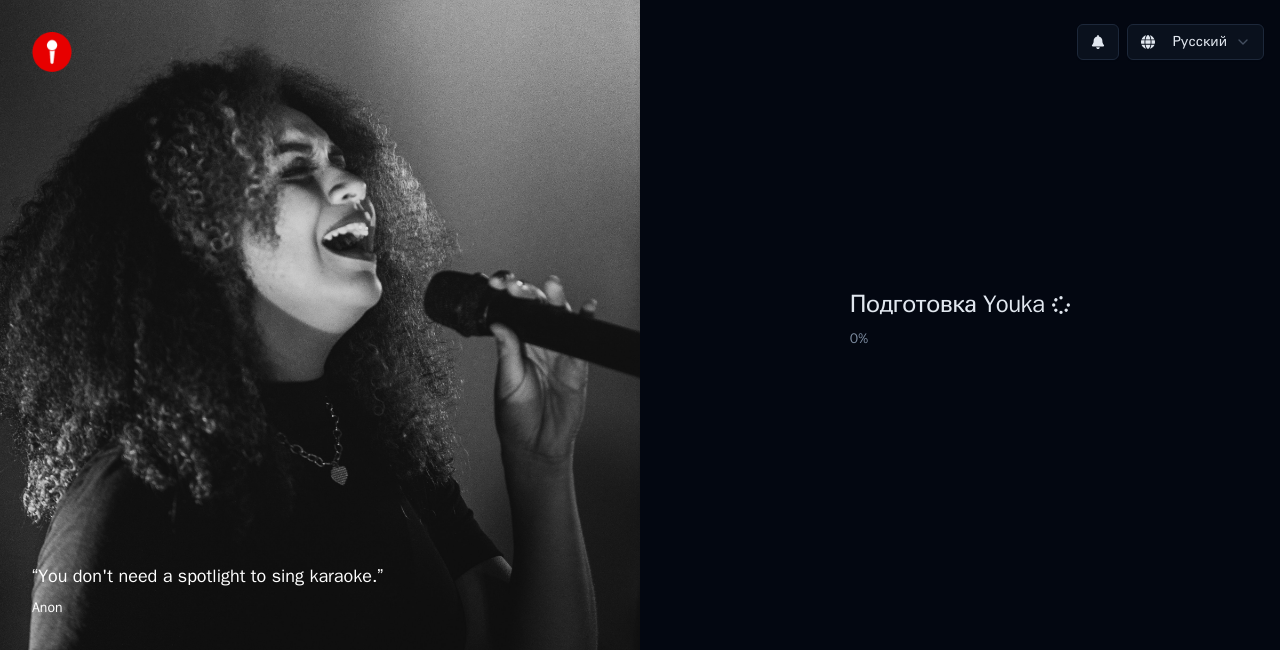scroll, scrollTop: 0, scrollLeft: 0, axis: both 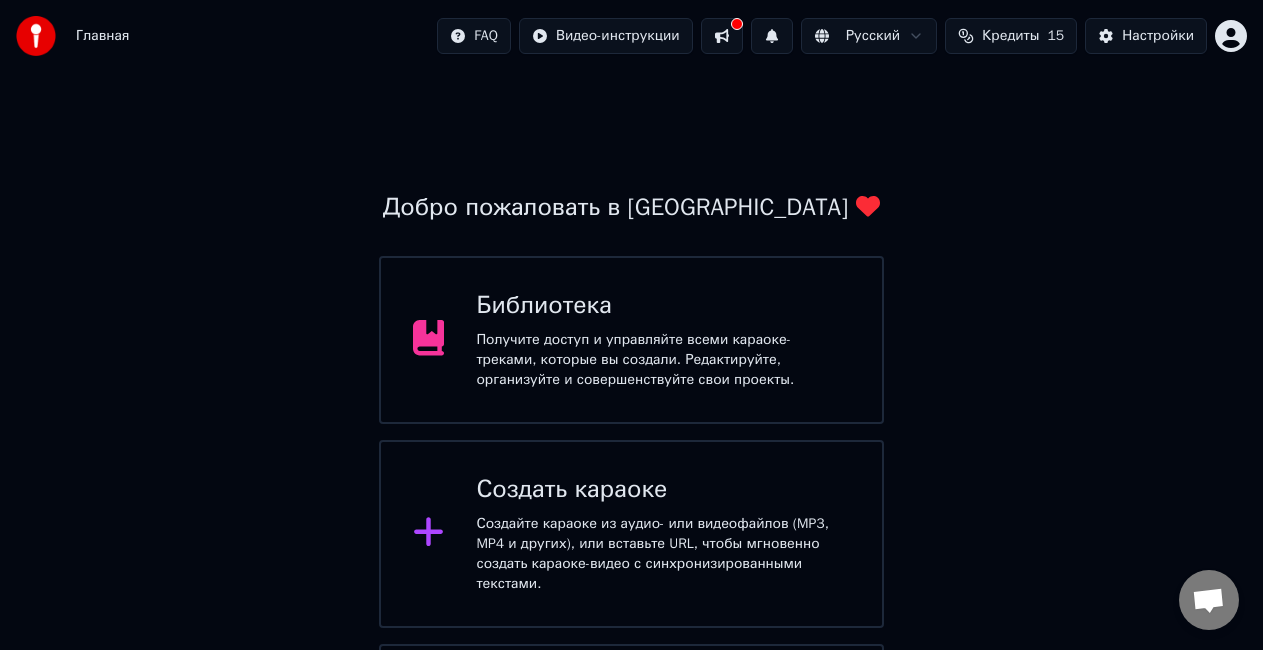 click on "Получите доступ и управляйте всеми караоке-треками, которые вы создали. Редактируйте, организуйте и совершенствуйте свои проекты." at bounding box center (663, 360) 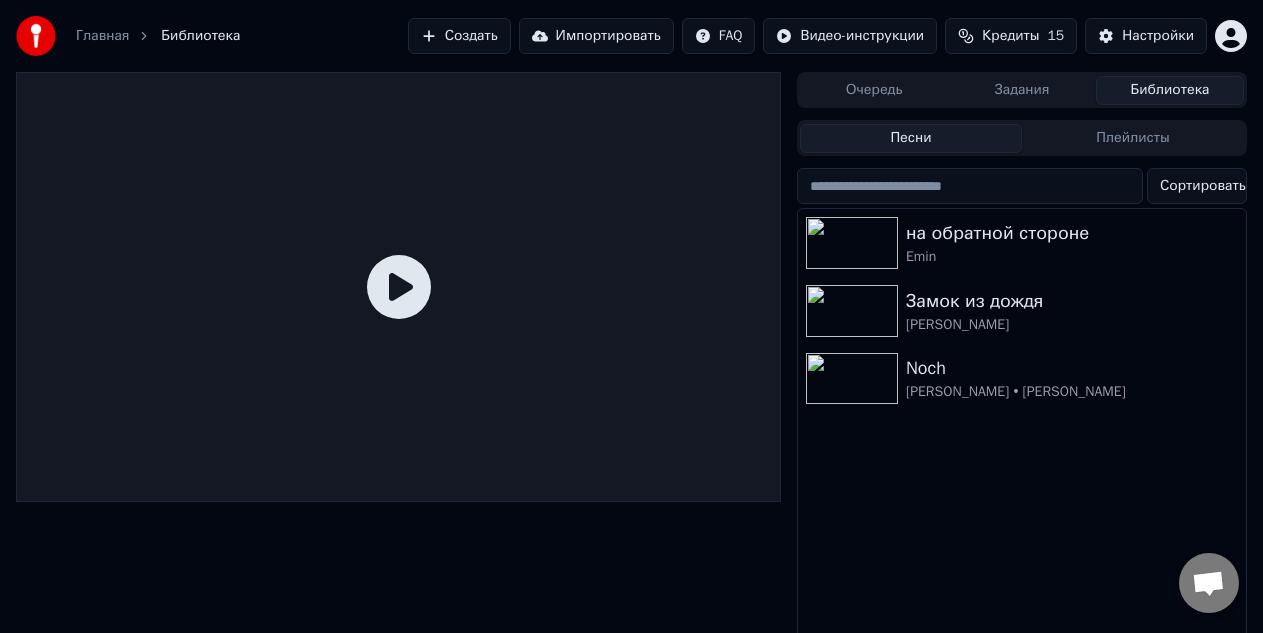 click on "Создать" at bounding box center [459, 36] 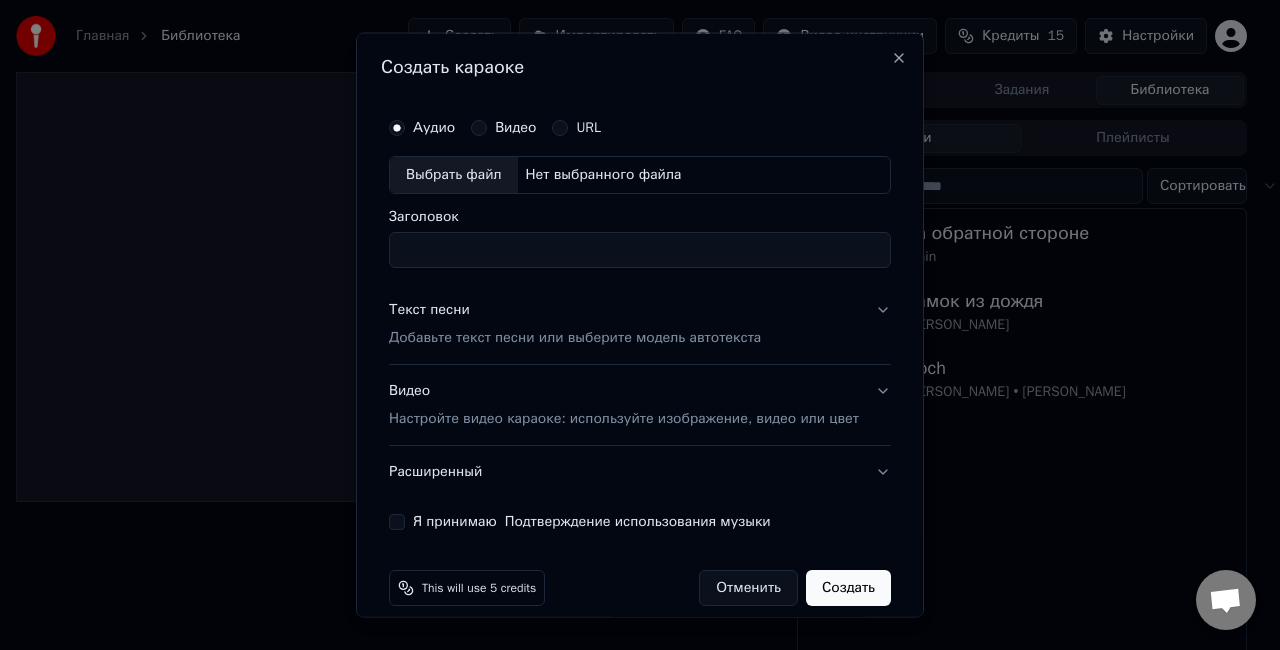 click on "Выбрать файл" at bounding box center [454, 175] 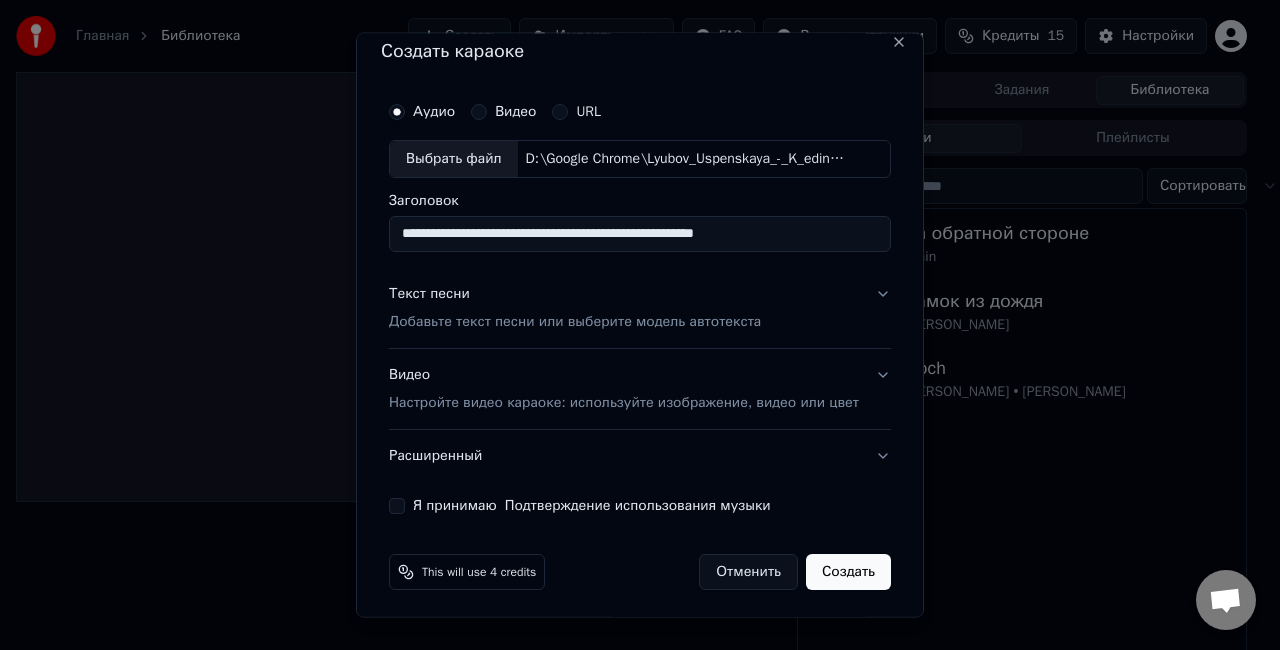 scroll, scrollTop: 21, scrollLeft: 0, axis: vertical 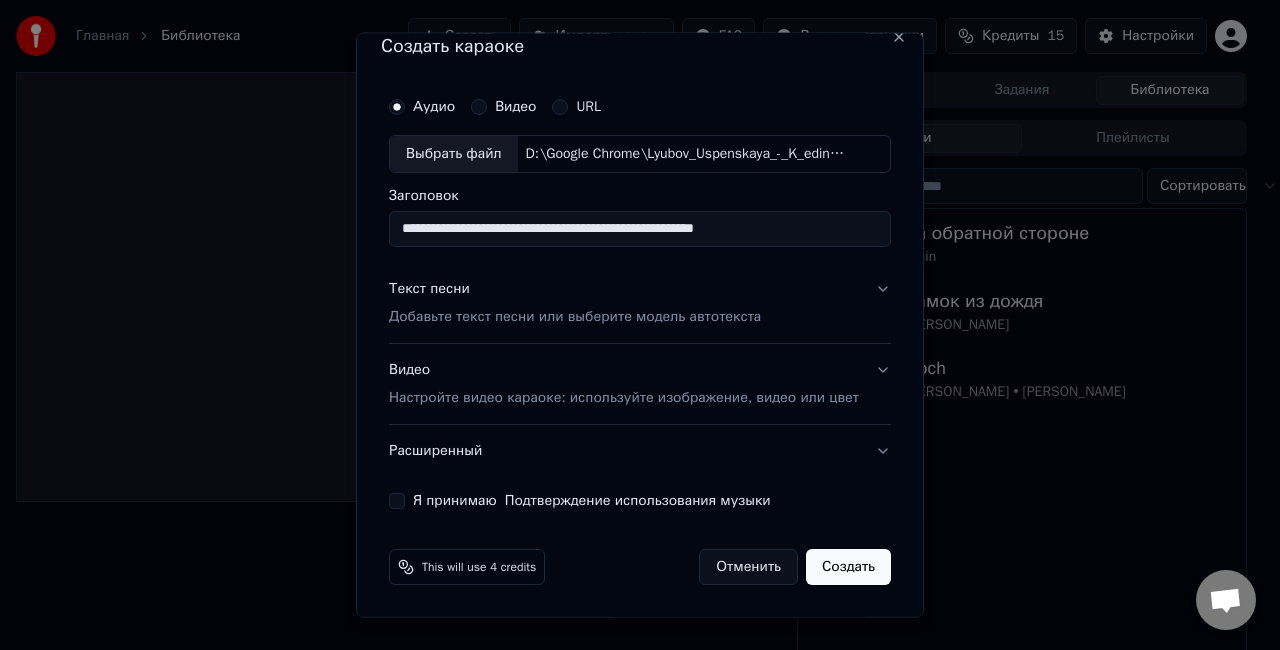 click on "Я принимаю   Подтверждение использования музыки" at bounding box center [397, 500] 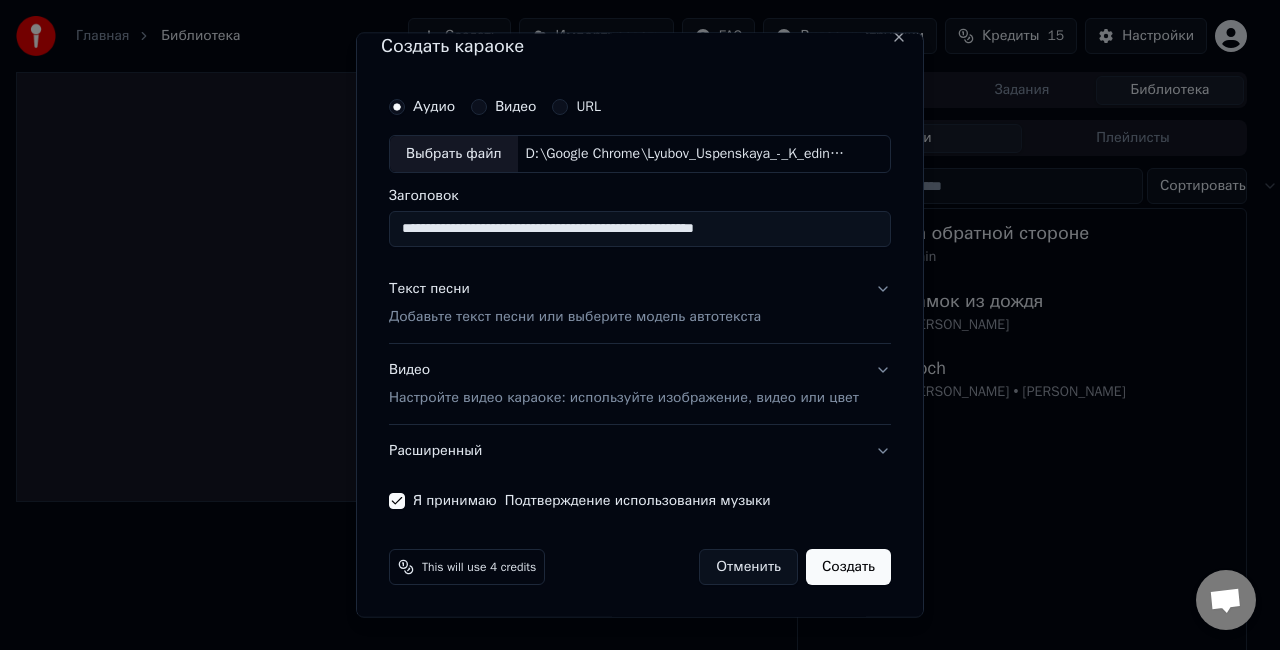 click on "Создать" at bounding box center [848, 566] 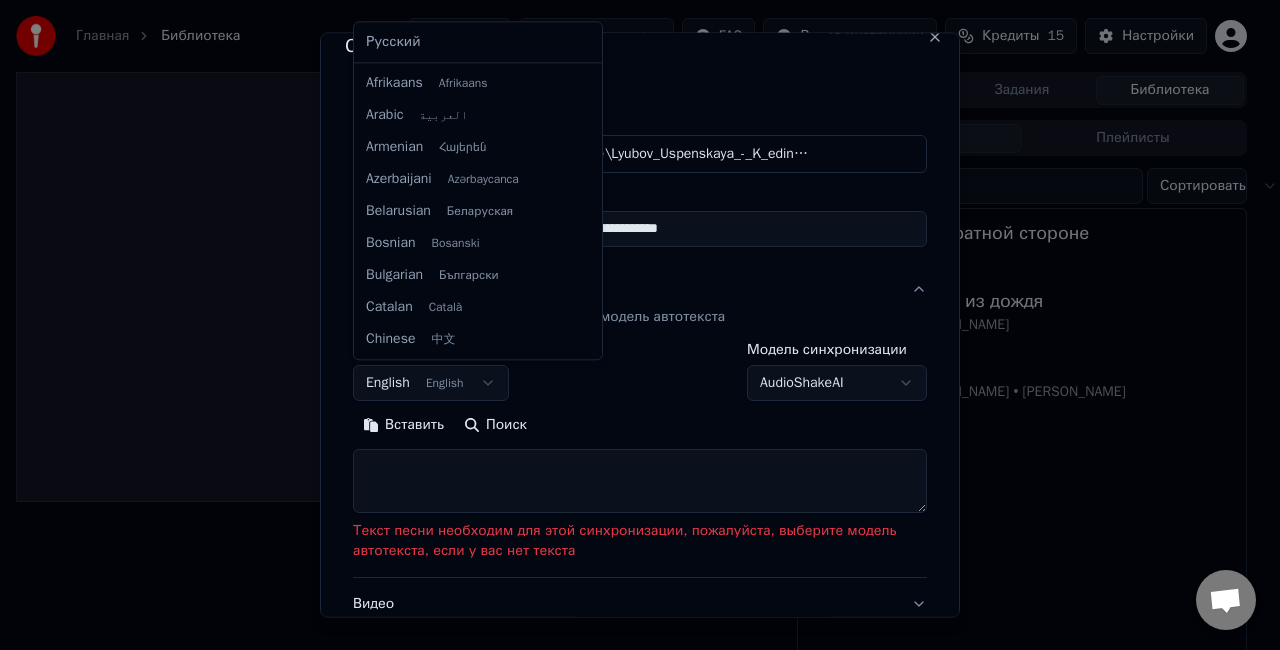 click on "**********" at bounding box center (631, 325) 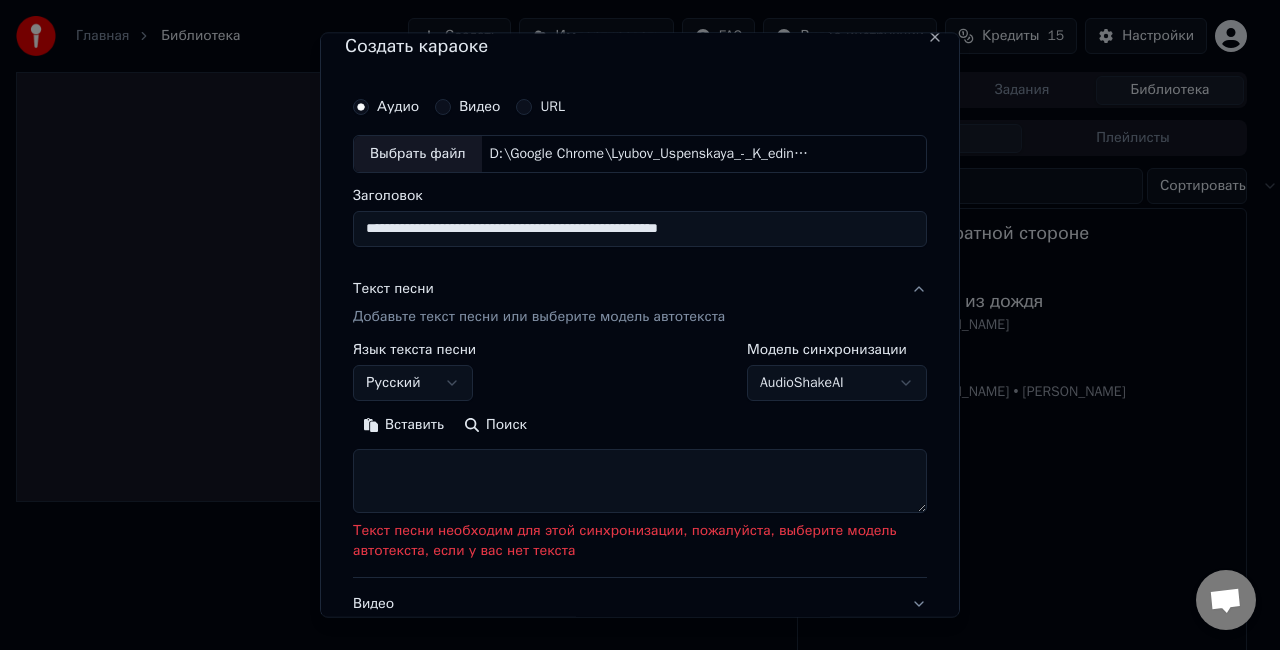 click on "**********" at bounding box center [631, 325] 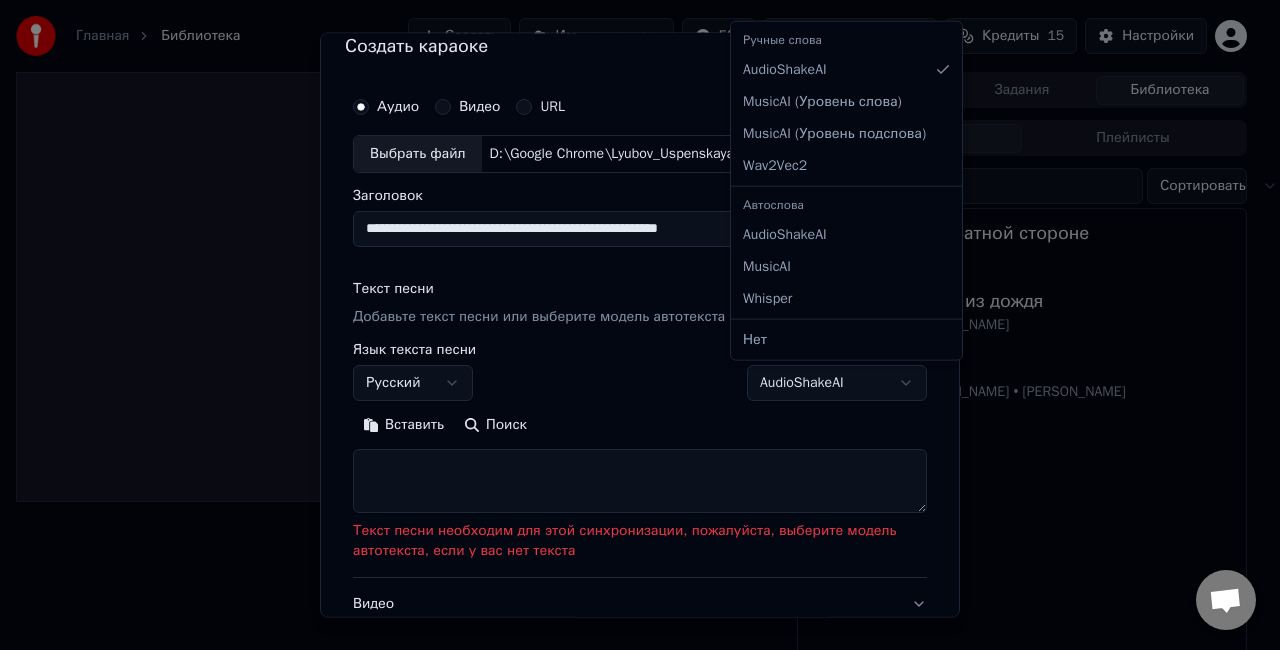 click on "**********" at bounding box center (631, 325) 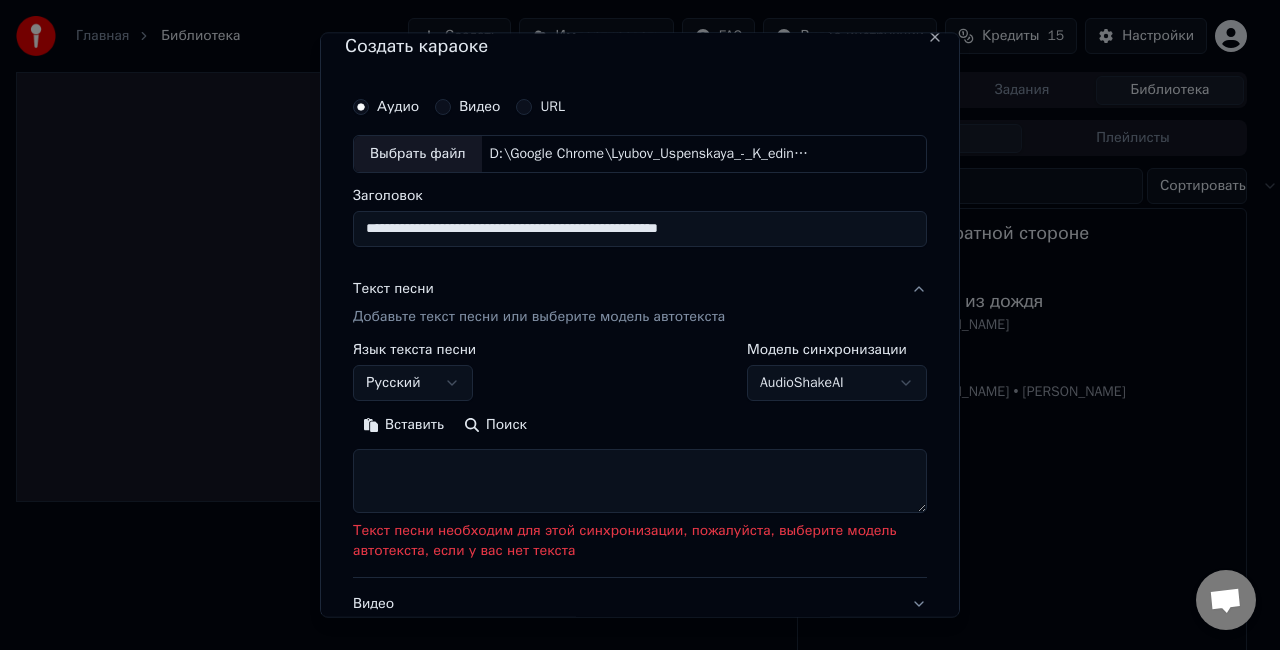 click at bounding box center (640, 480) 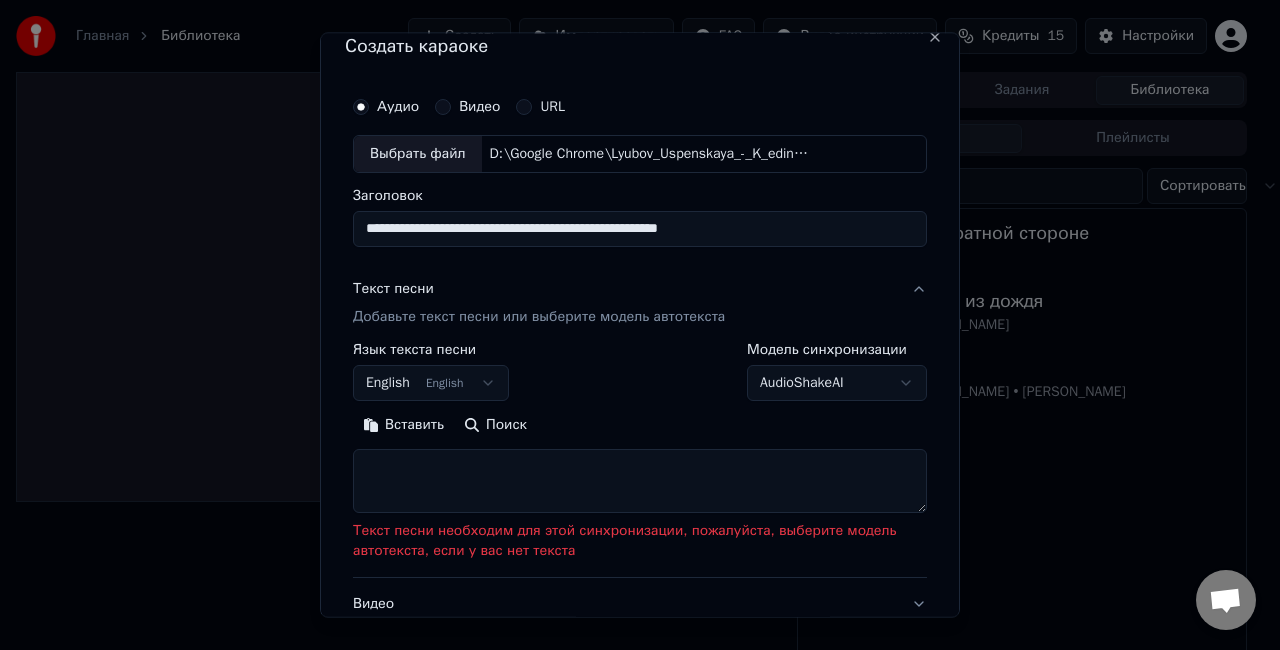 click on "Вставить" at bounding box center [403, 424] 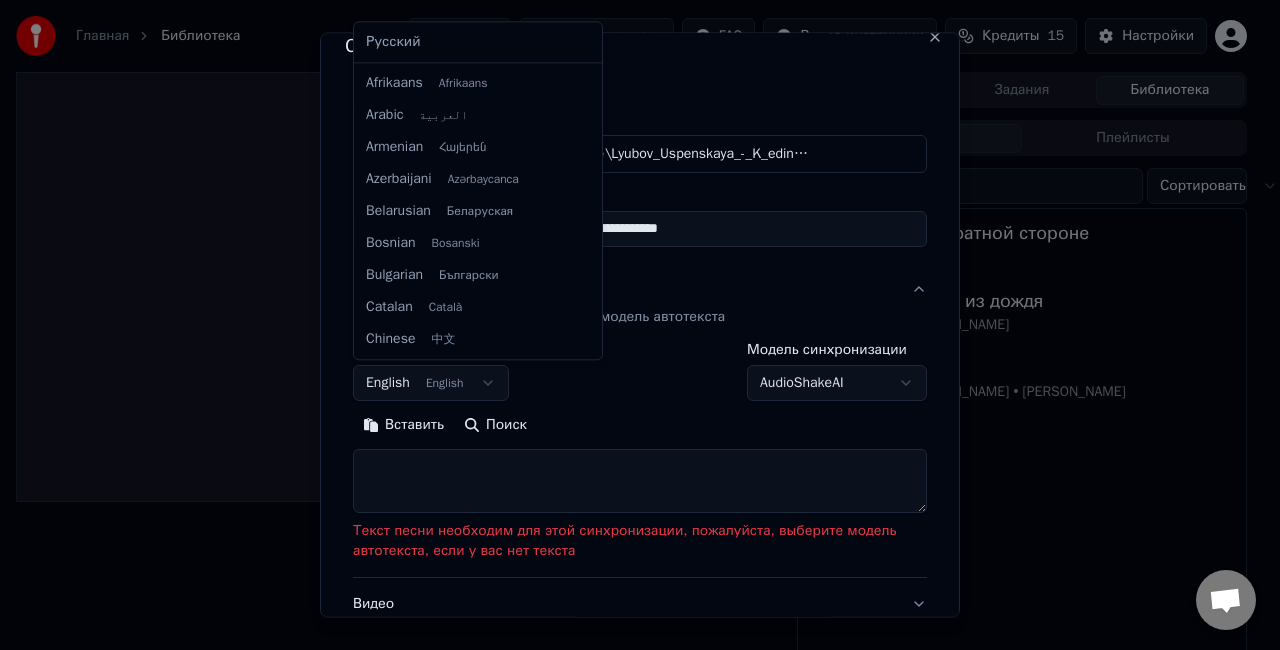 scroll, scrollTop: 160, scrollLeft: 0, axis: vertical 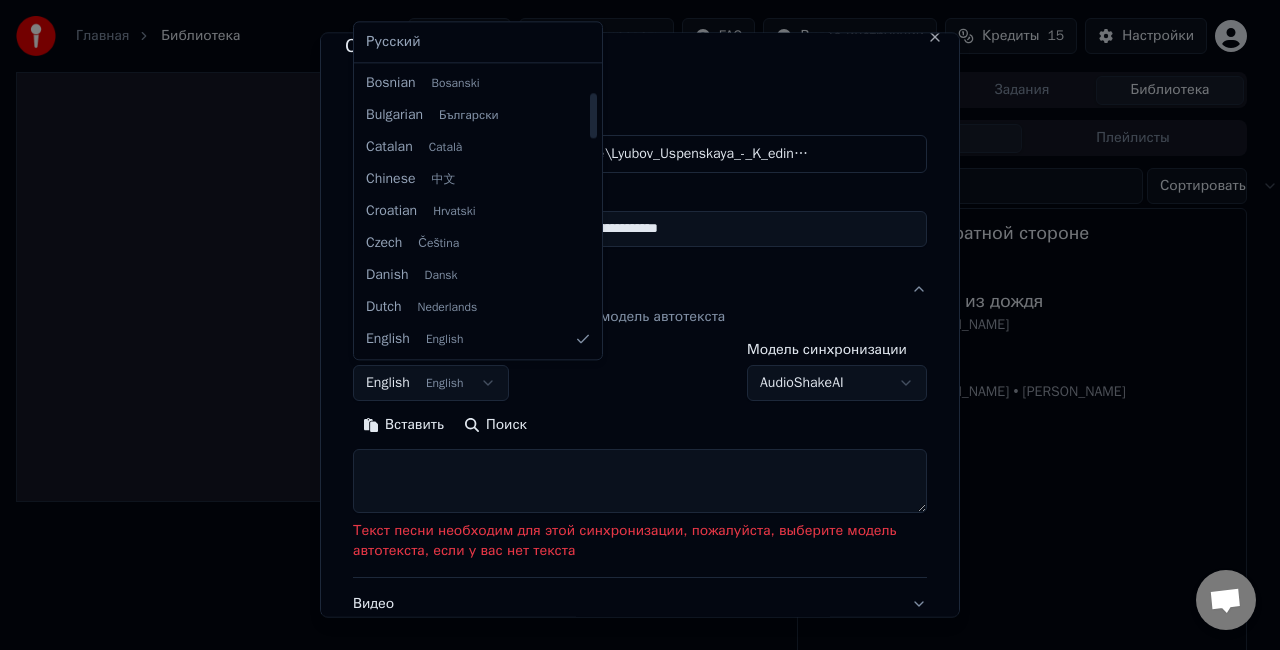 click on "Русский Afrikaans Afrikaans Arabic العربية Armenian Հայերեն Azerbaijani Azərbaycanca Belarusian Беларуская Bosnian Bosanski Bulgarian Български Catalan Català Chinese 中文 Croatian Hrvatski Czech Čeština Danish Dansk Dutch Nederlands English English Estonian Eesti Filipino Filipino Finnish Suomi French Français Galician Galego German Deutsch Greek Ελληνικά Hebrew עברית Hindi हिन्दी Hungarian Magyar Icelandic Íslenska Indonesian Bahasa Indonesia Italian Italiano Japanese 日本語 Kannada ಕನ್ನಡ Kazakh Қазақша Korean 한국어 Kurdish Kurmanji Latvian Latviešu Lithuanian Lietuvių Macedonian Македонски Maori Māori Malay Bahasa Melayu Marathi मराठी Nepali नेपाली Norwegian Norsk Persian فارسی Polish Polski Portuguese Português Romanian Română Serbian Српски Slovak Slovenčina Slovenian Slovenščina Spanish Español Swahili Kiswahili Swedish Svenska Tamil தமிழ் Thai" at bounding box center [478, 190] 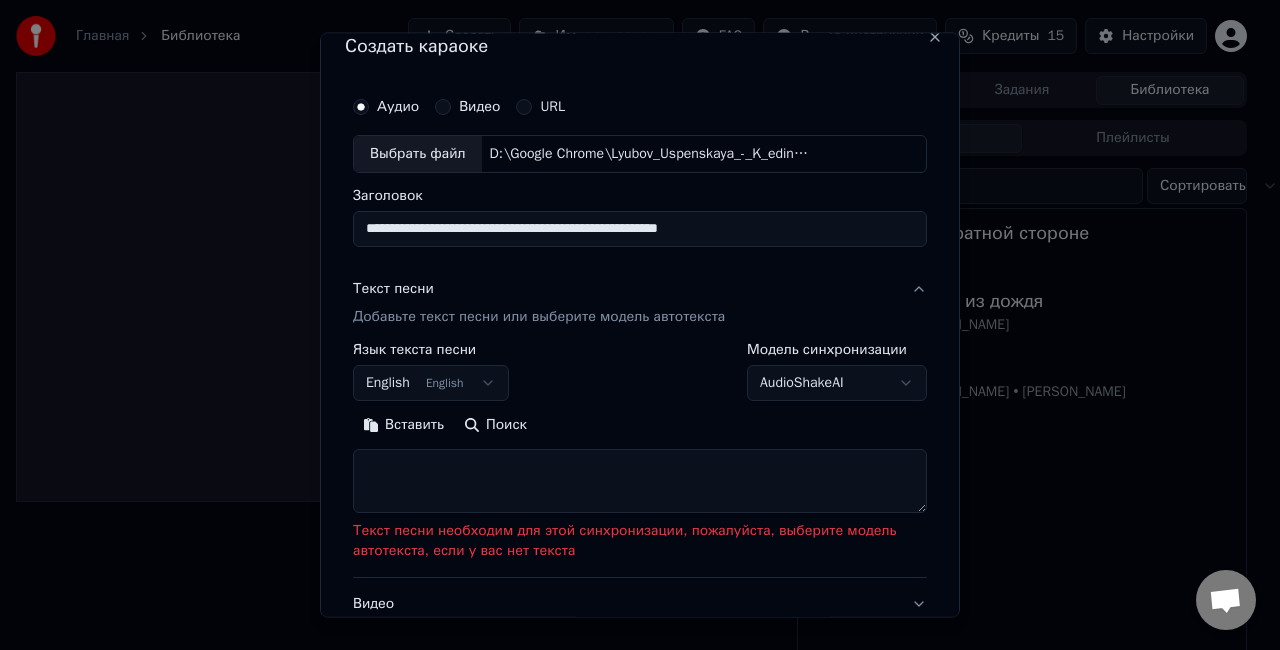 click on "**********" at bounding box center (631, 325) 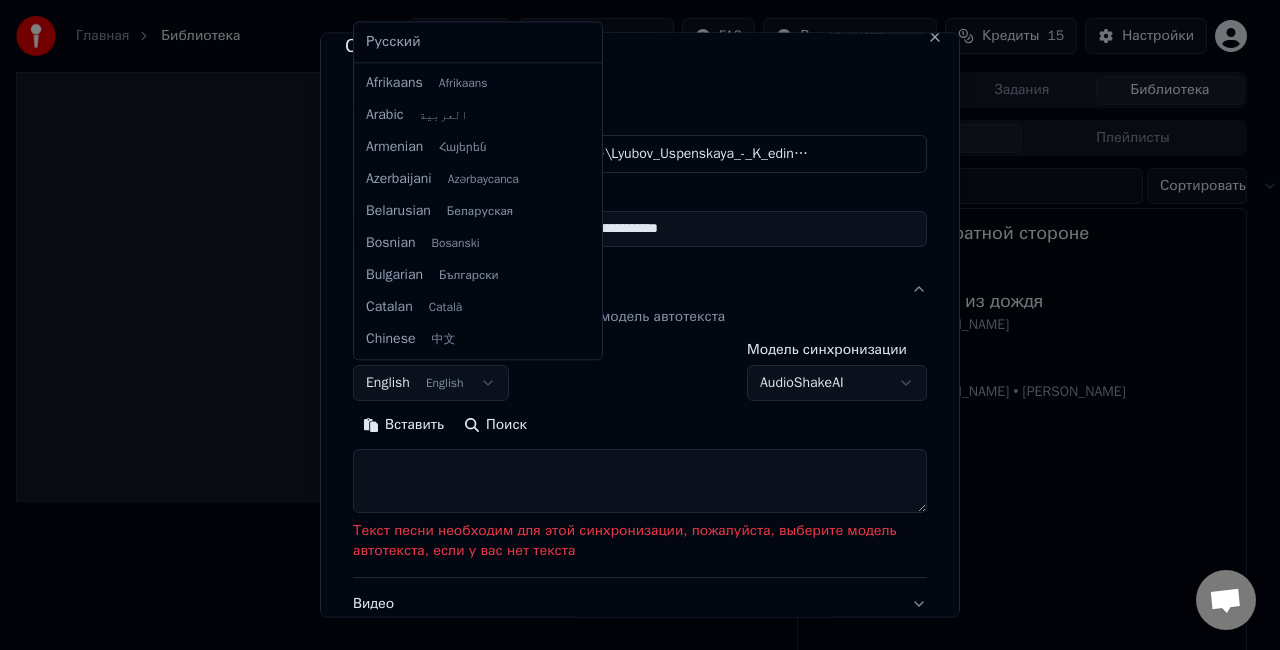 click on "**********" at bounding box center (631, 325) 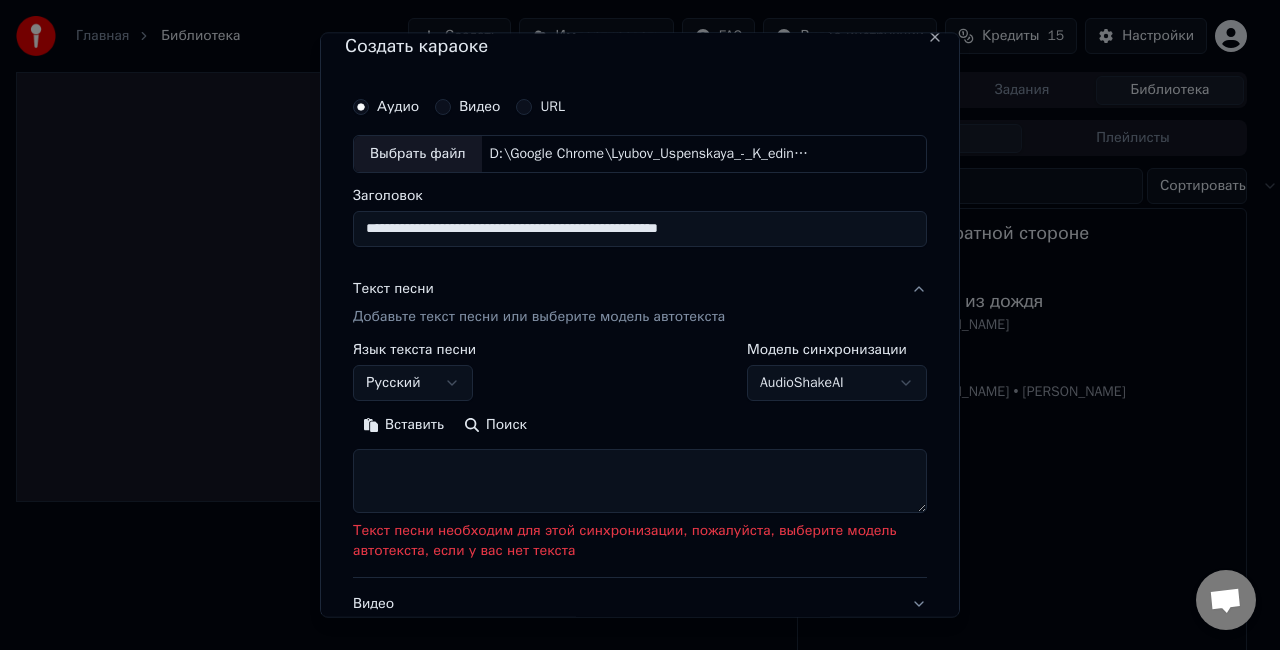 click on "**********" at bounding box center [640, 427] 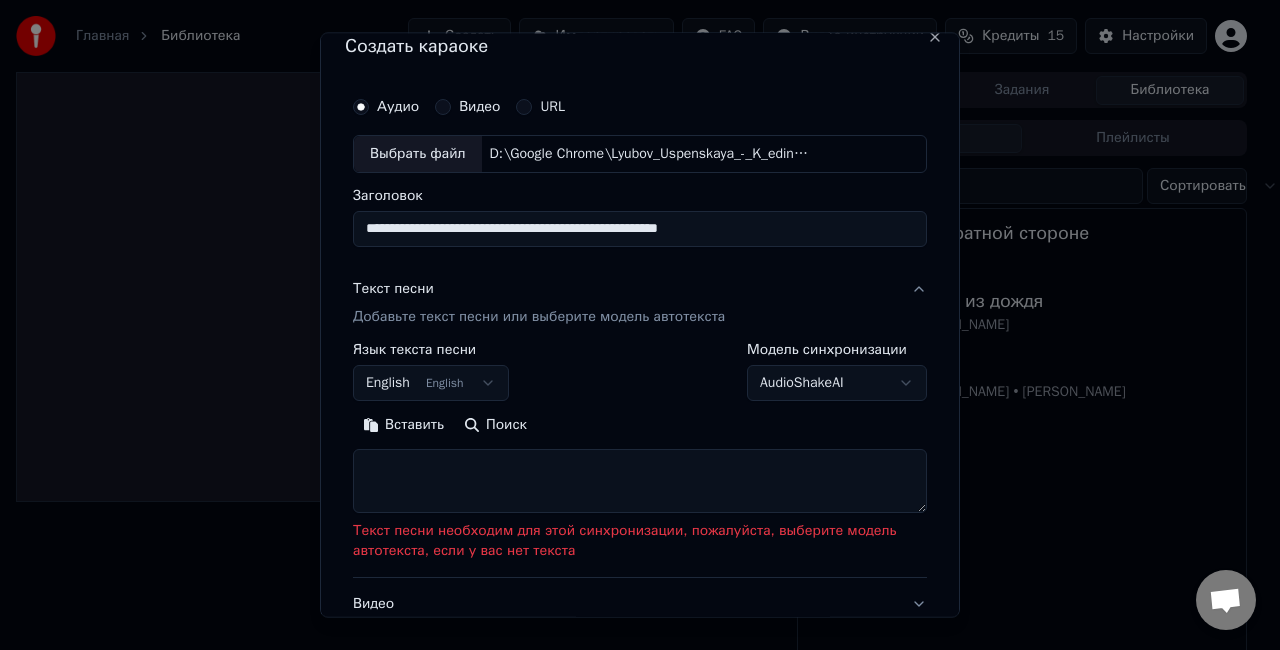click on "Вставить" at bounding box center [403, 424] 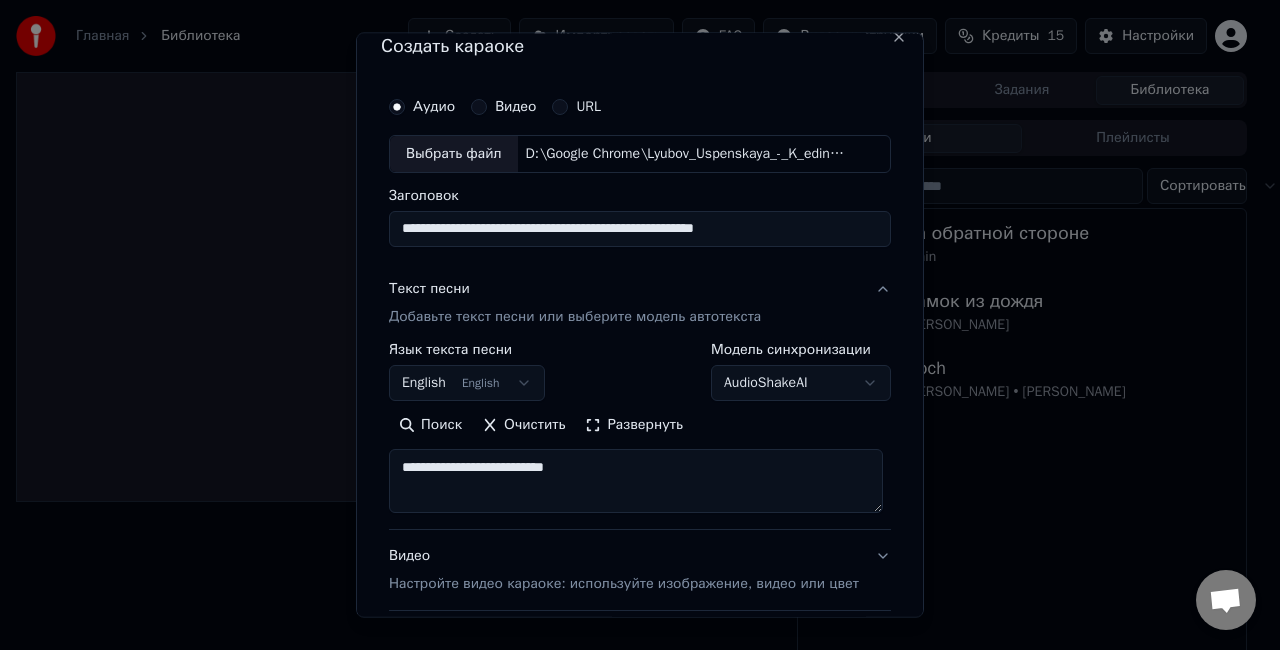 click on "**********" at bounding box center [631, 325] 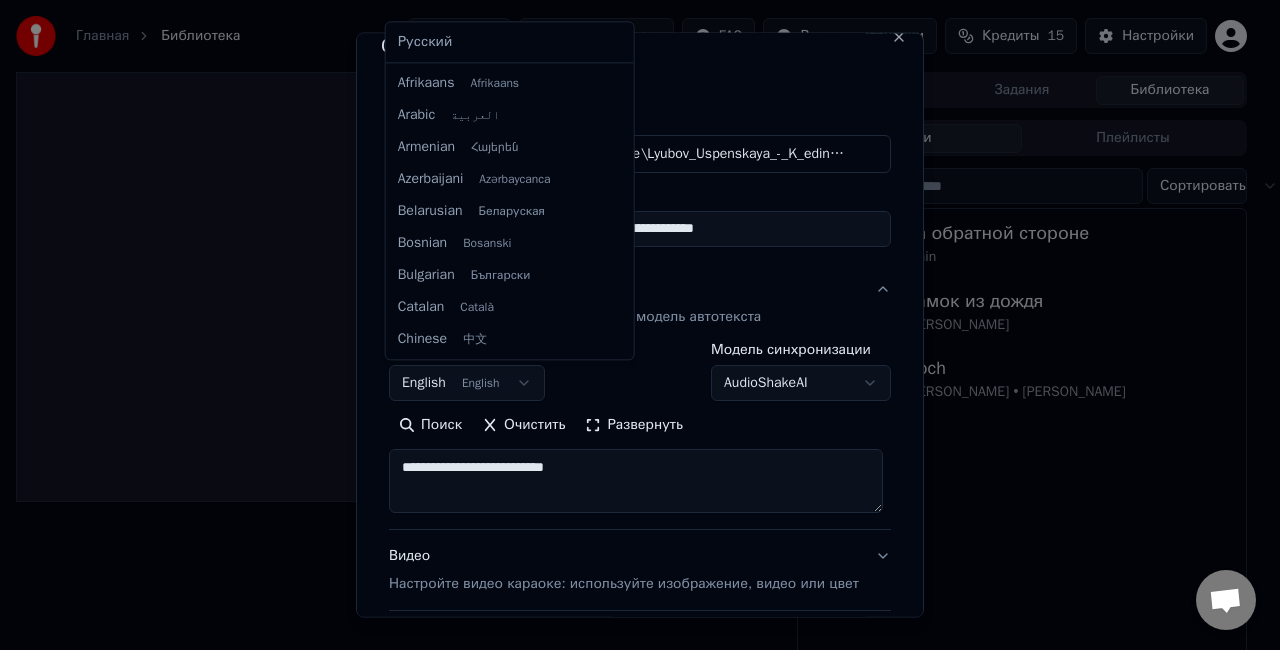 scroll, scrollTop: 160, scrollLeft: 0, axis: vertical 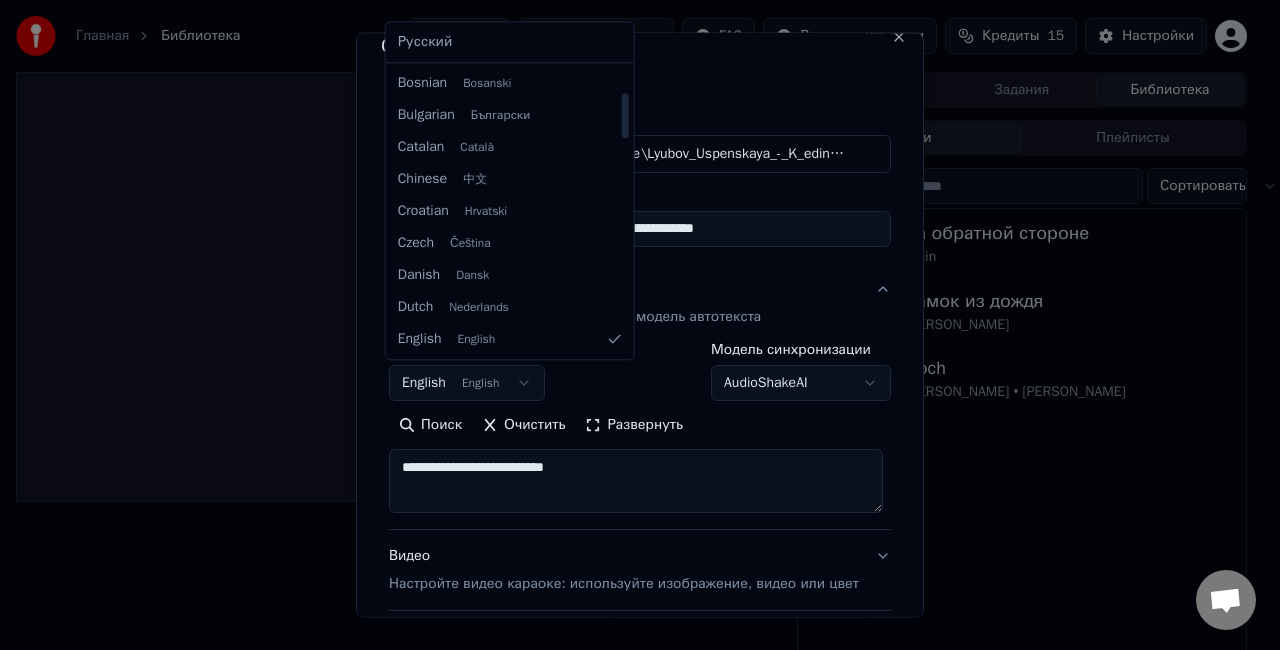 select on "**" 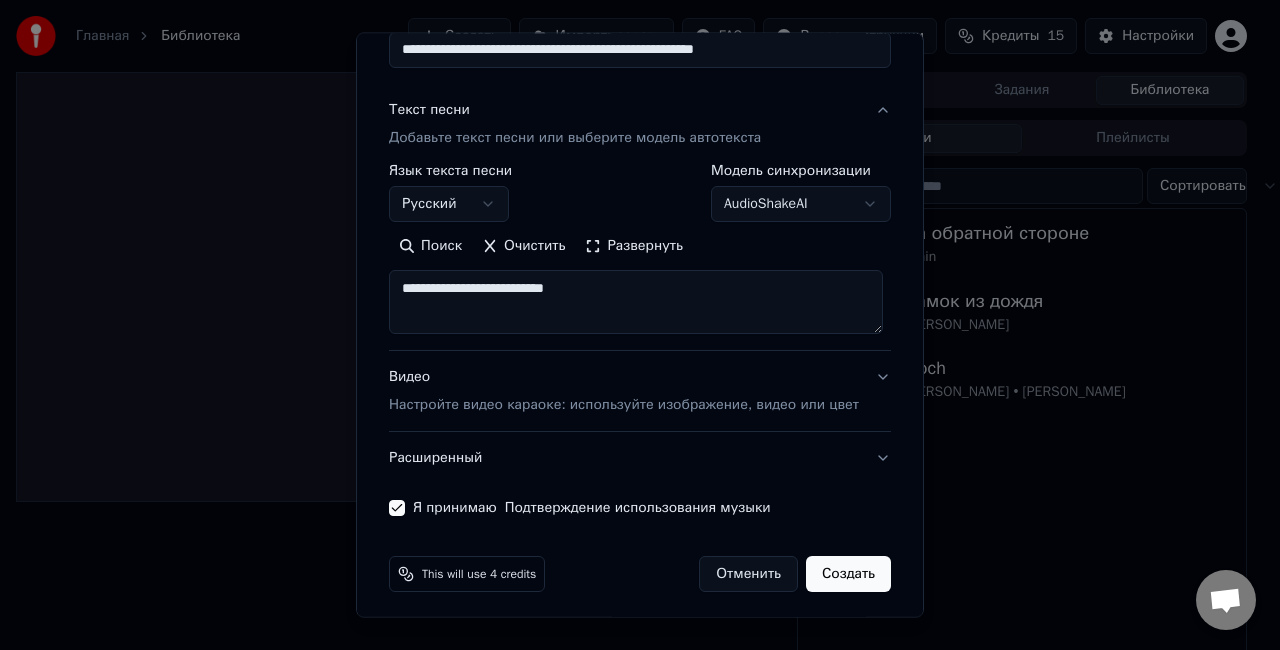 scroll, scrollTop: 207, scrollLeft: 0, axis: vertical 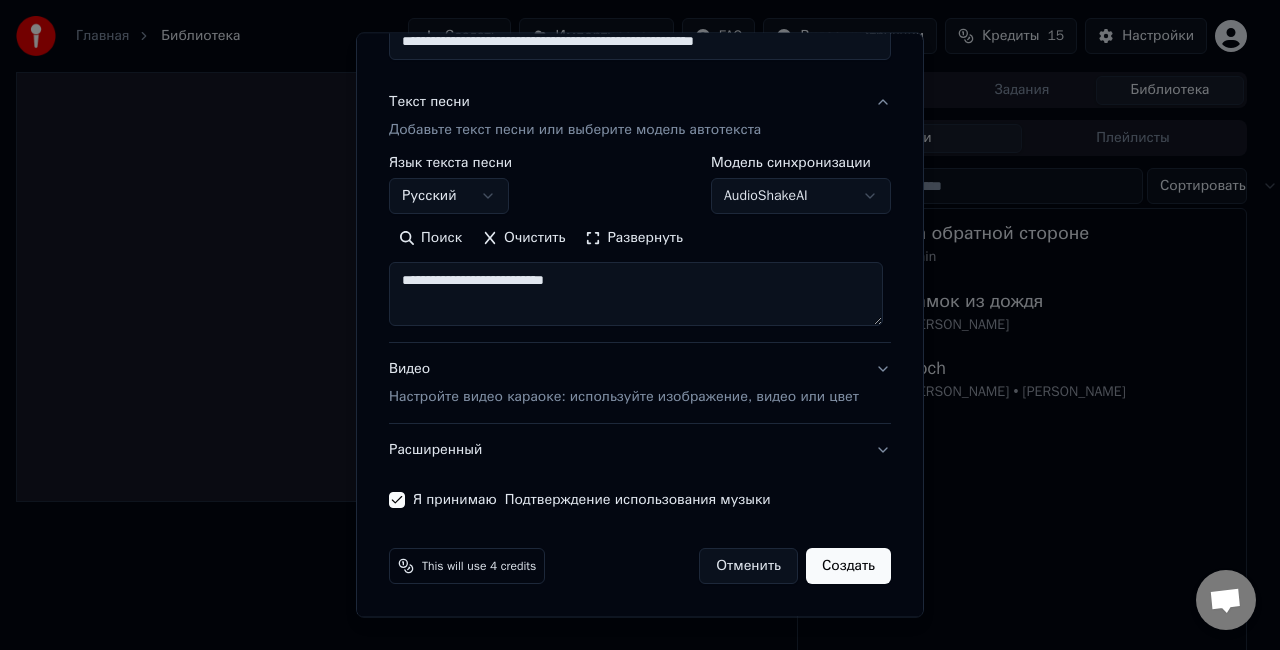 click on "Создать" at bounding box center (848, 566) 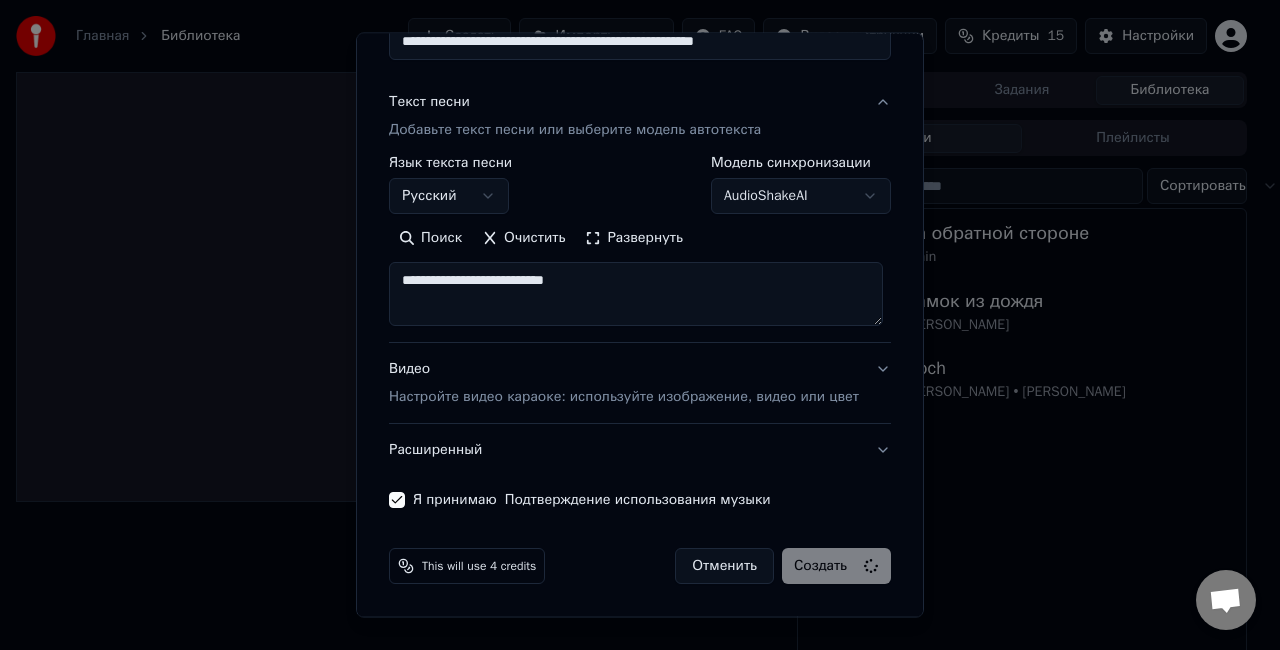 type 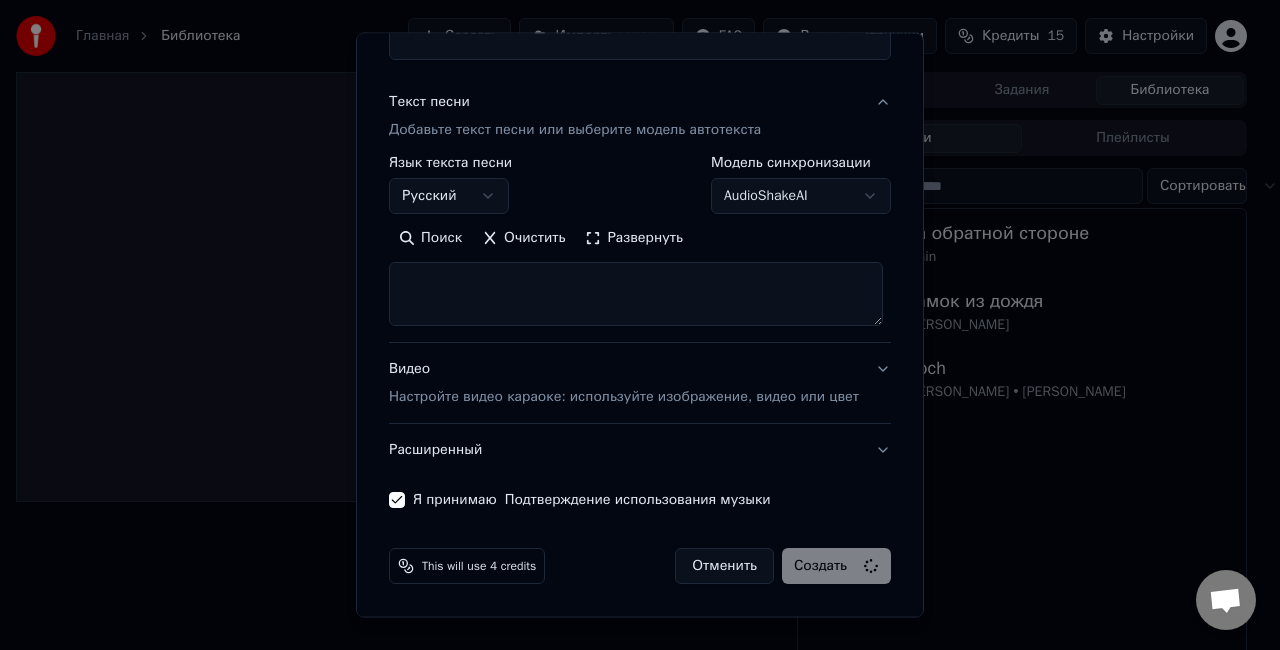 select 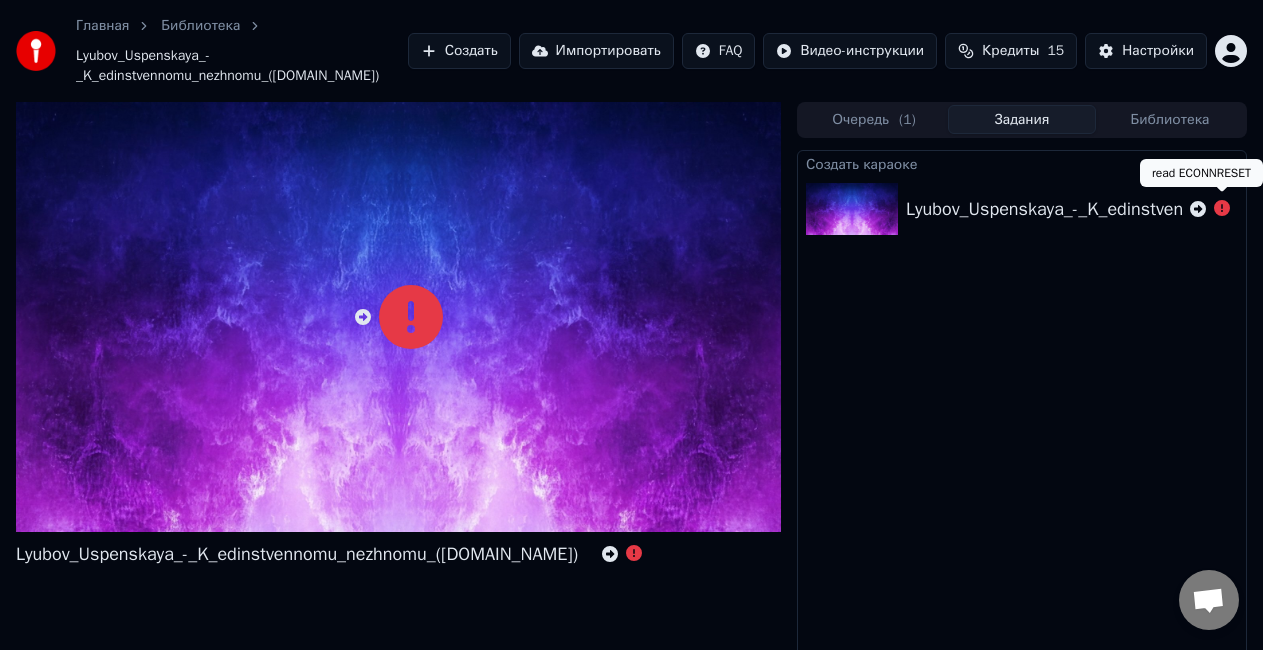 click 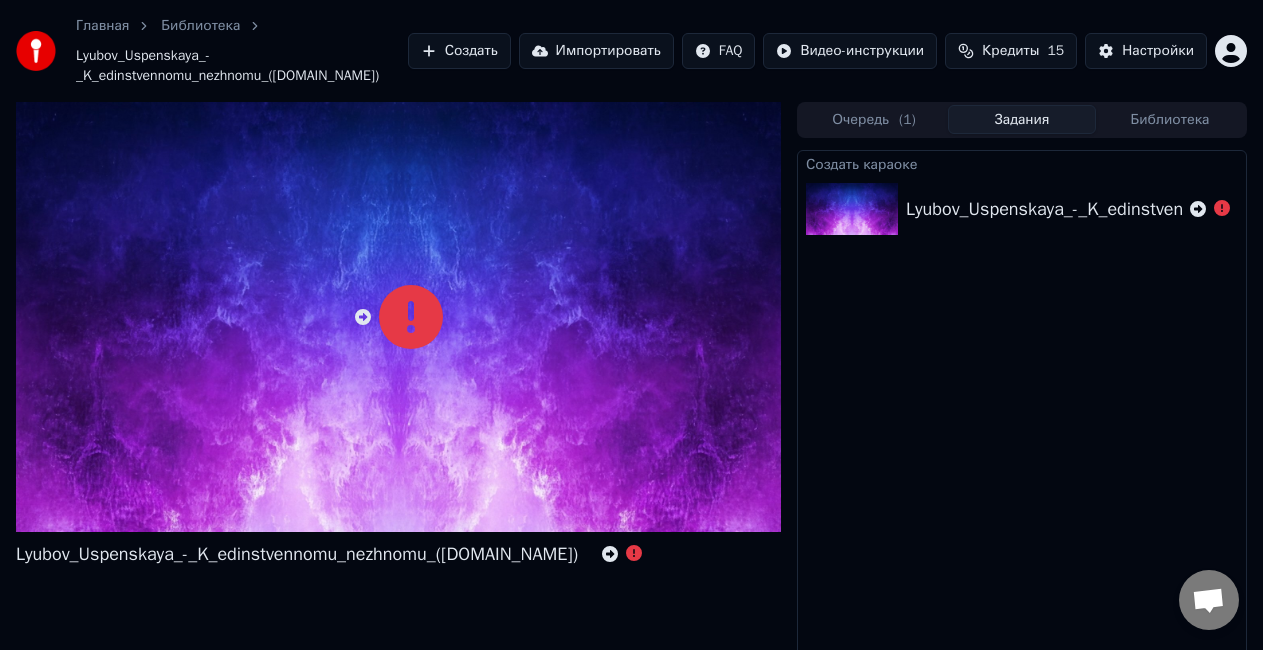 click 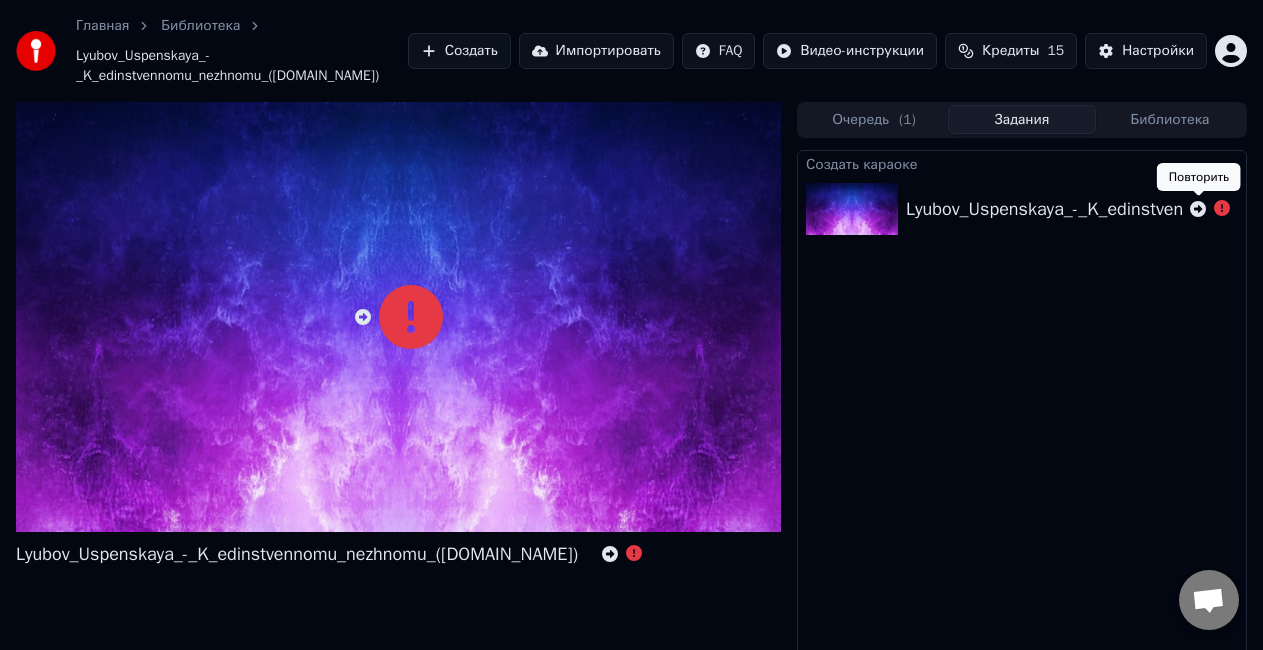 click 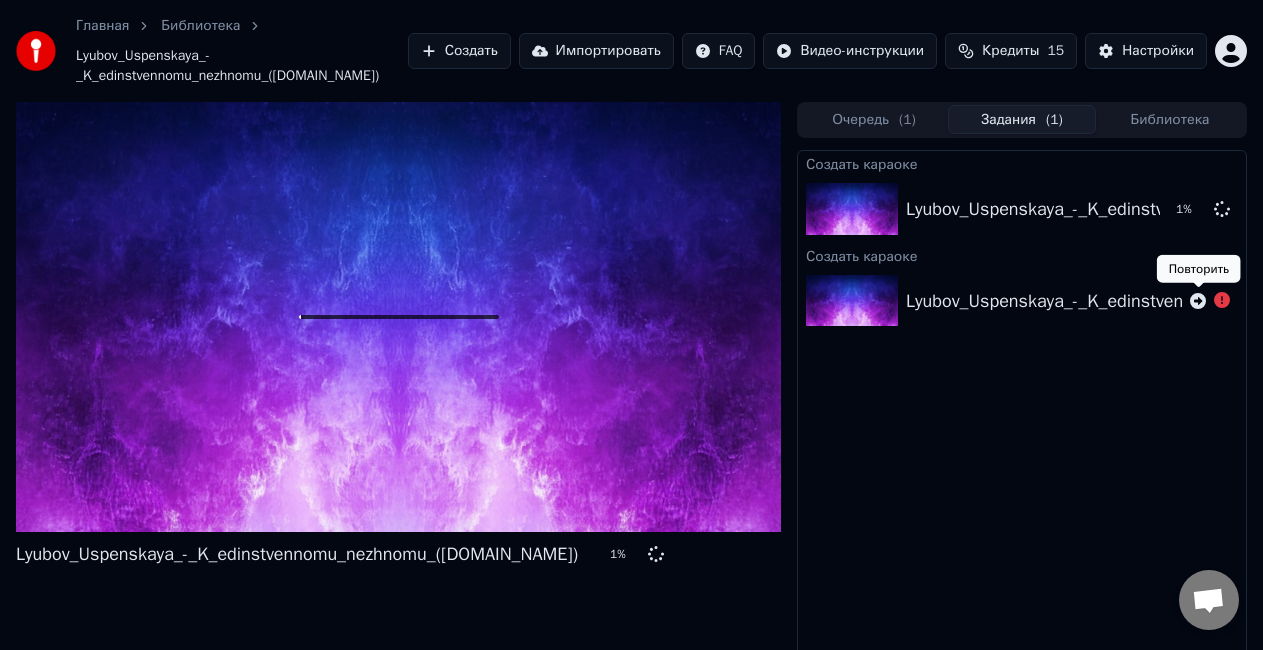 click 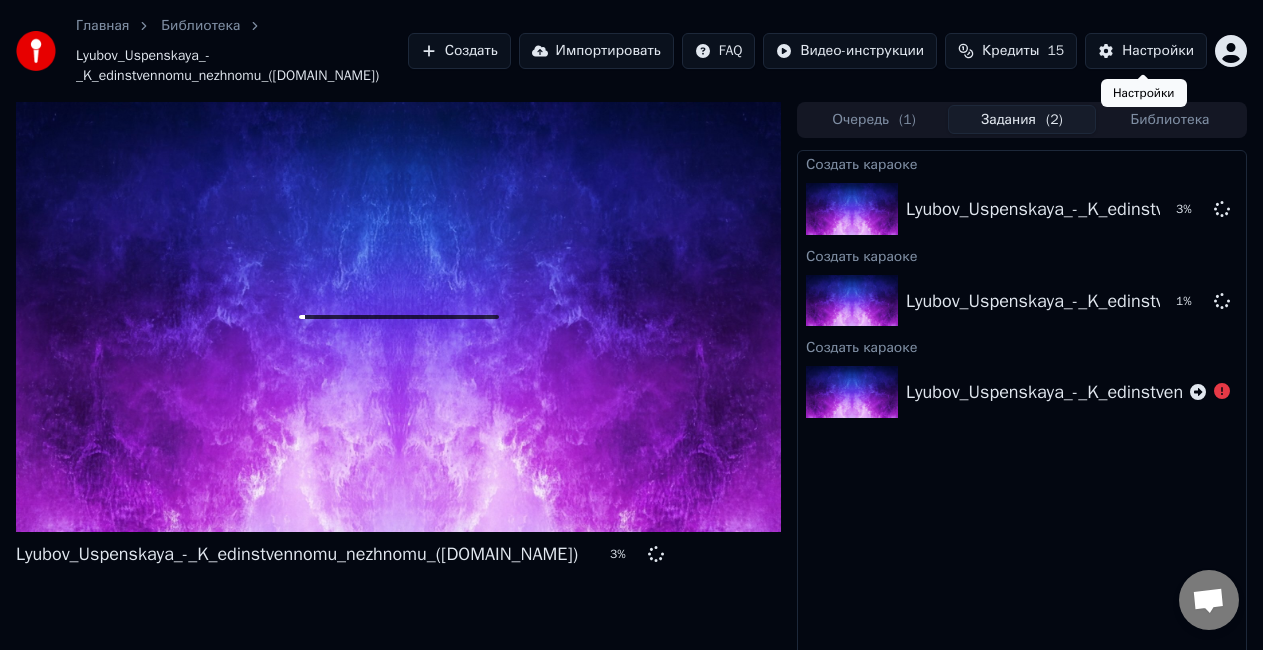 click on "Настройки" at bounding box center (1158, 51) 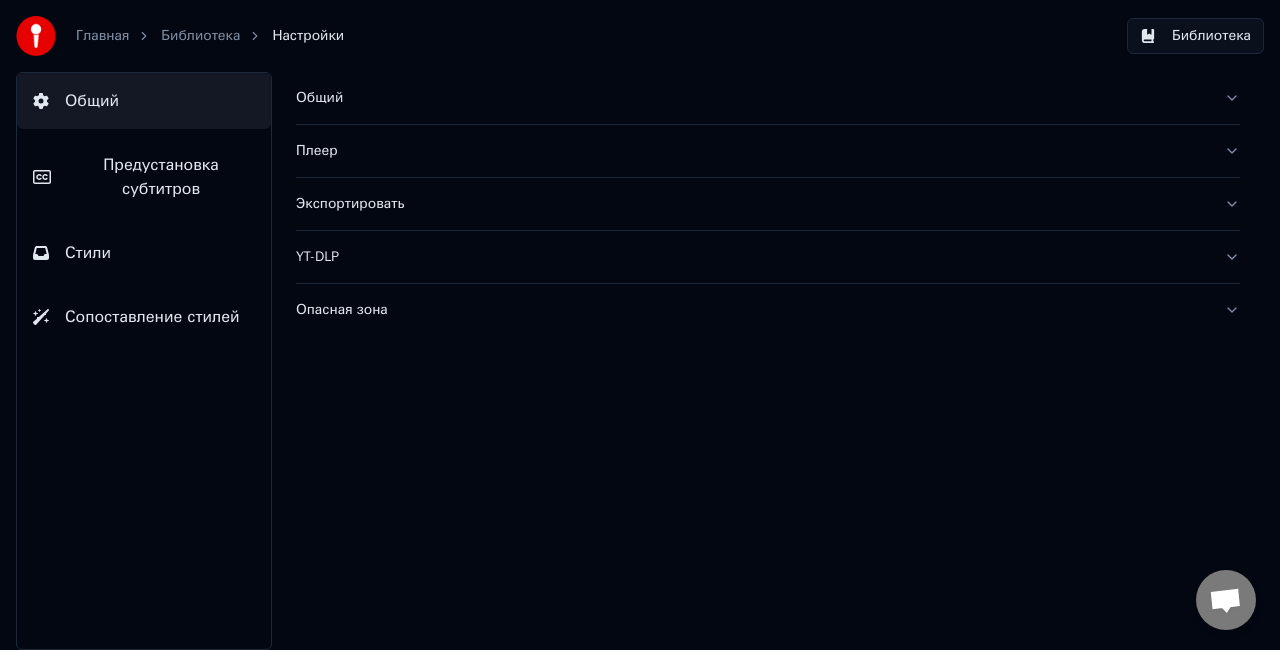 click on "Общий" at bounding box center (752, 98) 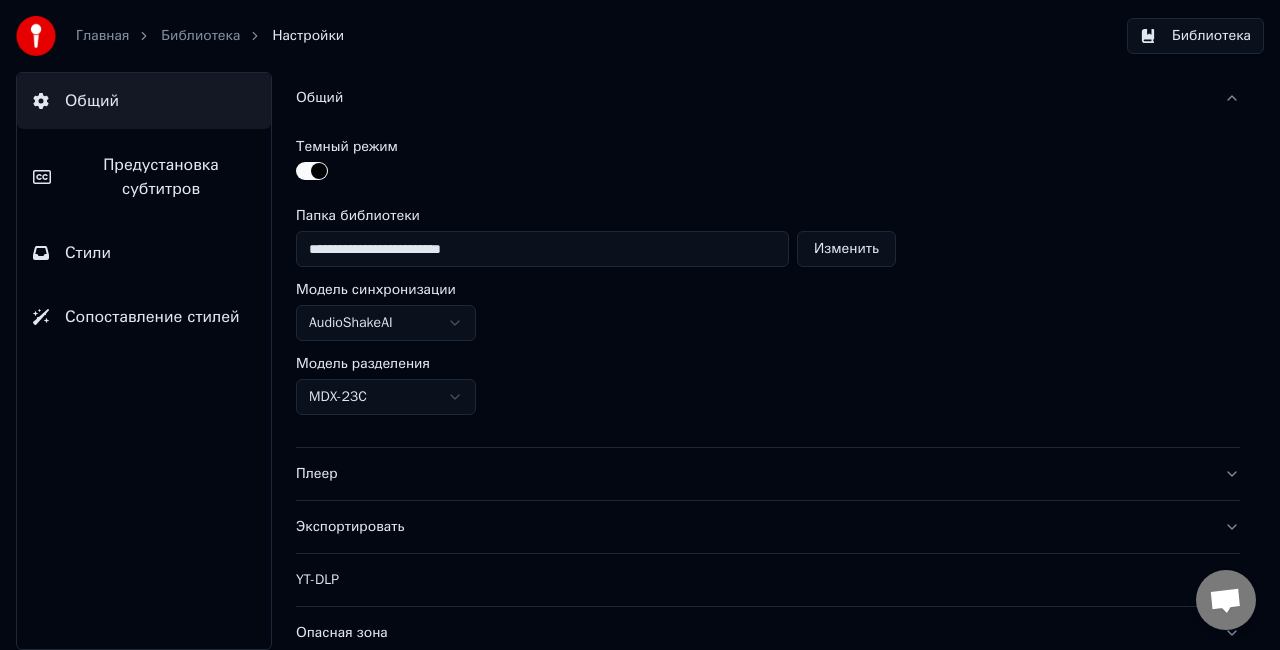 click on "**********" at bounding box center [640, 325] 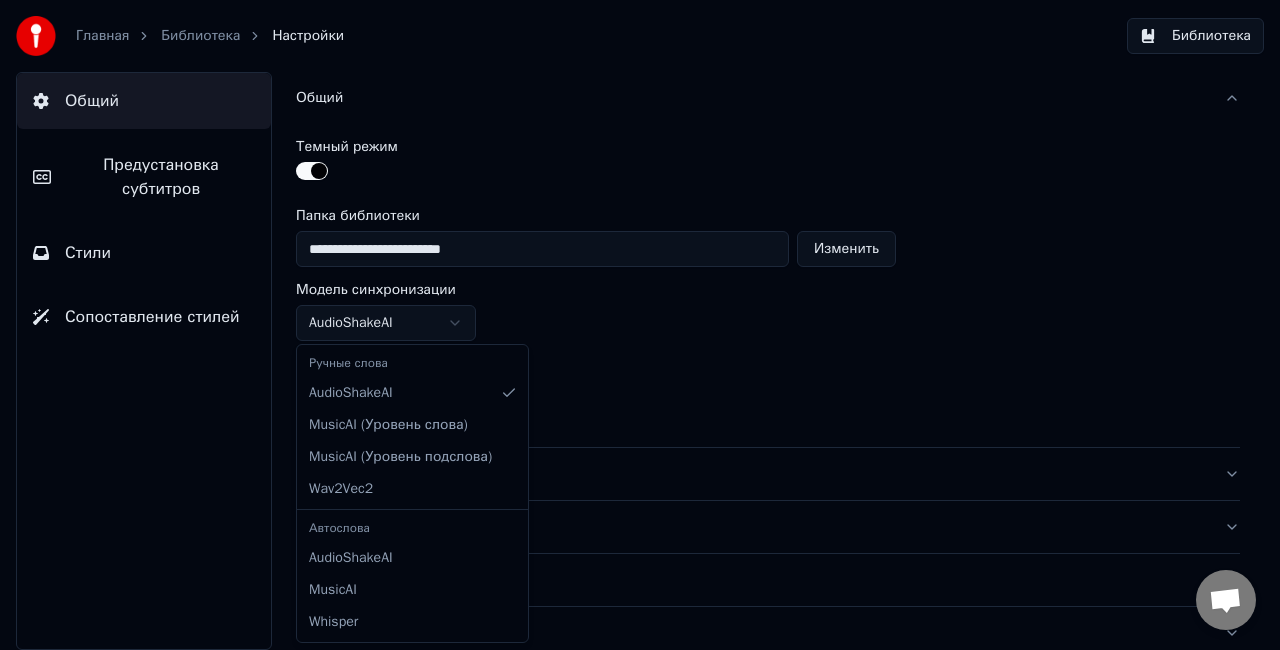 click on "**********" at bounding box center [640, 325] 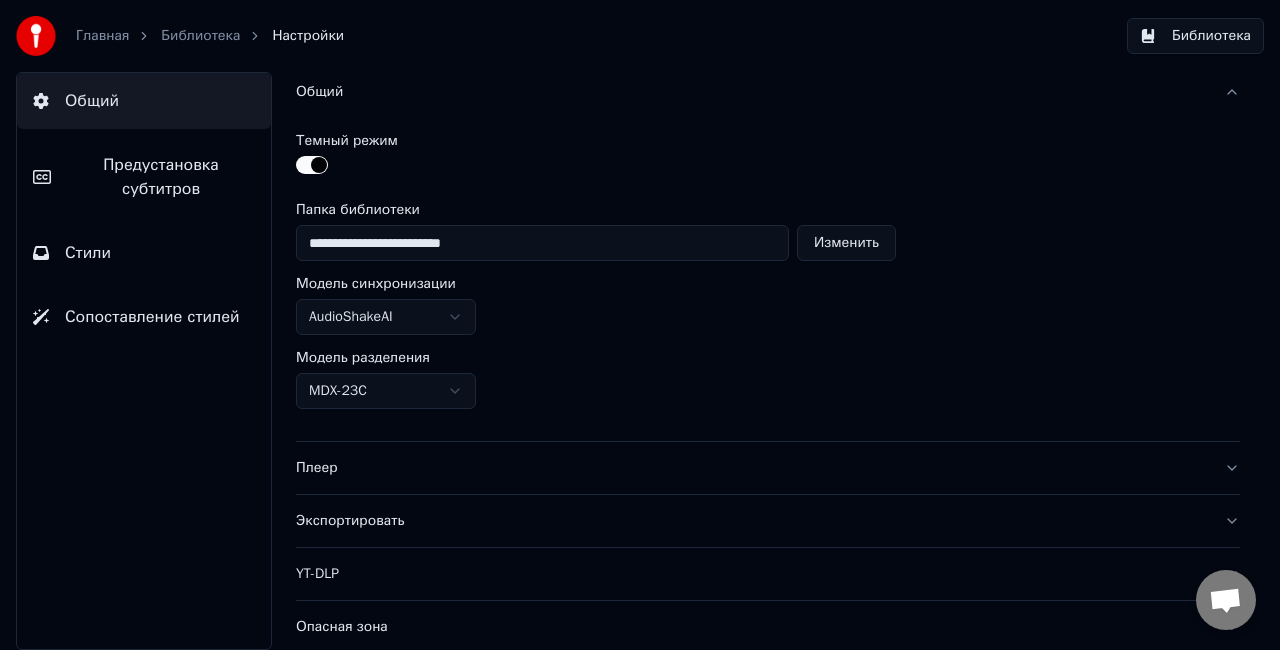 scroll, scrollTop: 8, scrollLeft: 0, axis: vertical 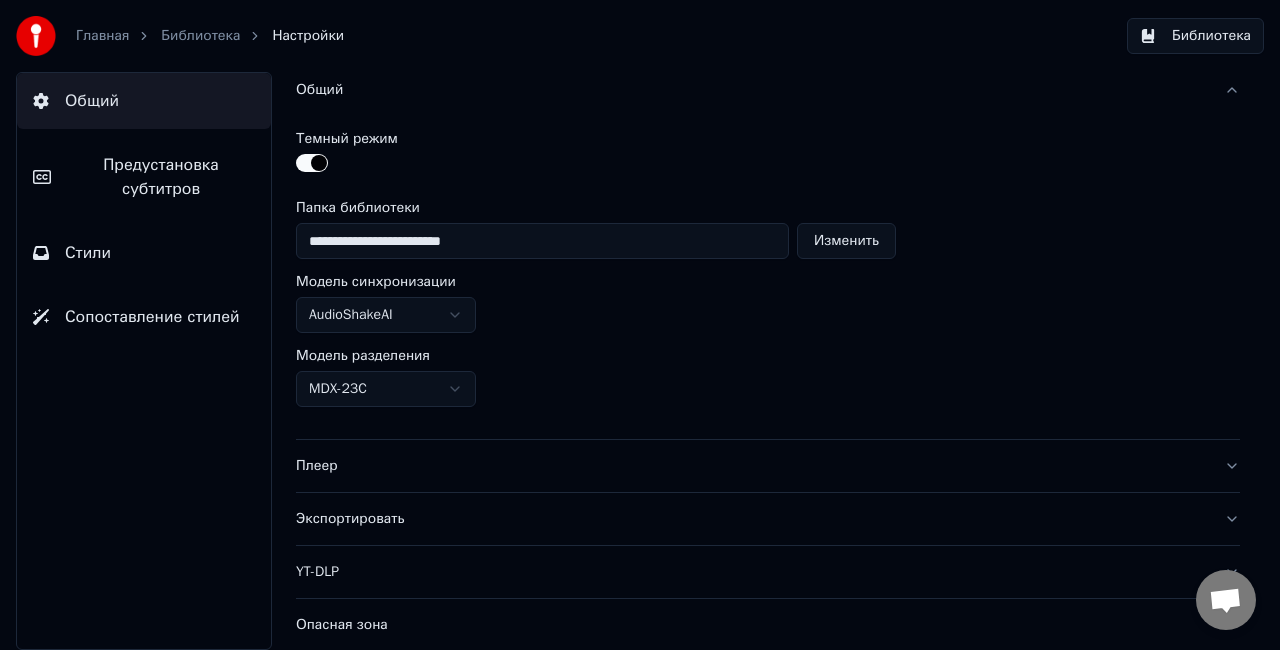 click on "Экспортировать" at bounding box center (752, 519) 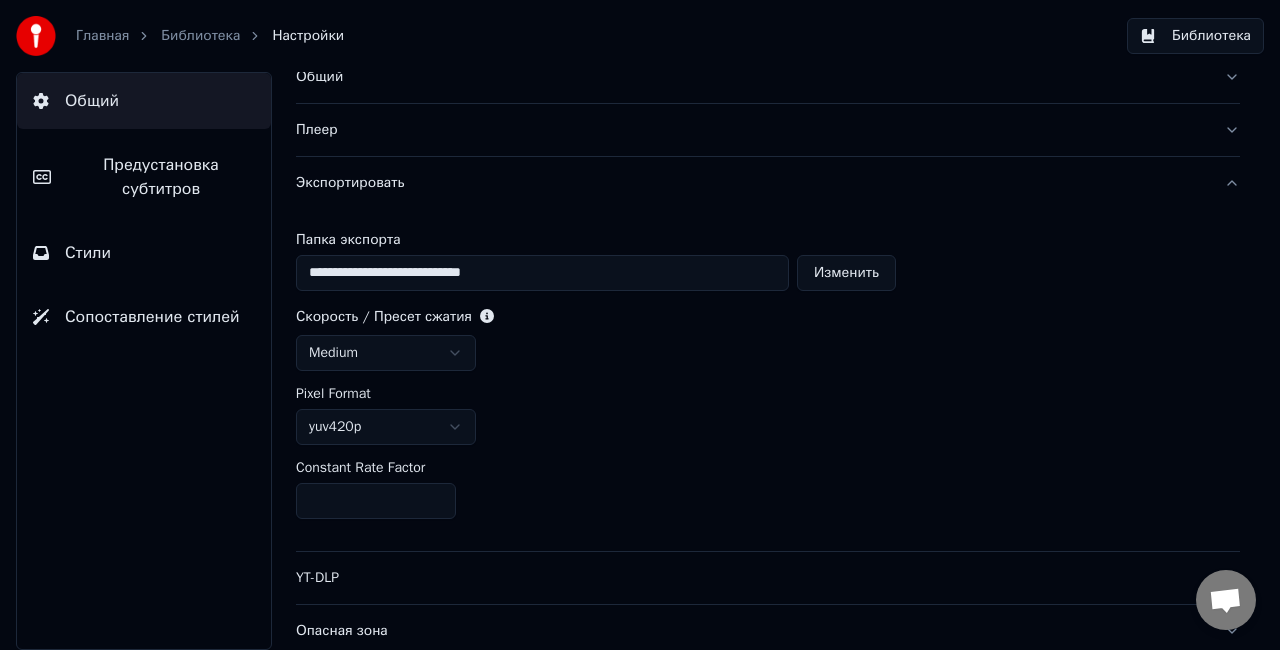 scroll, scrollTop: 28, scrollLeft: 0, axis: vertical 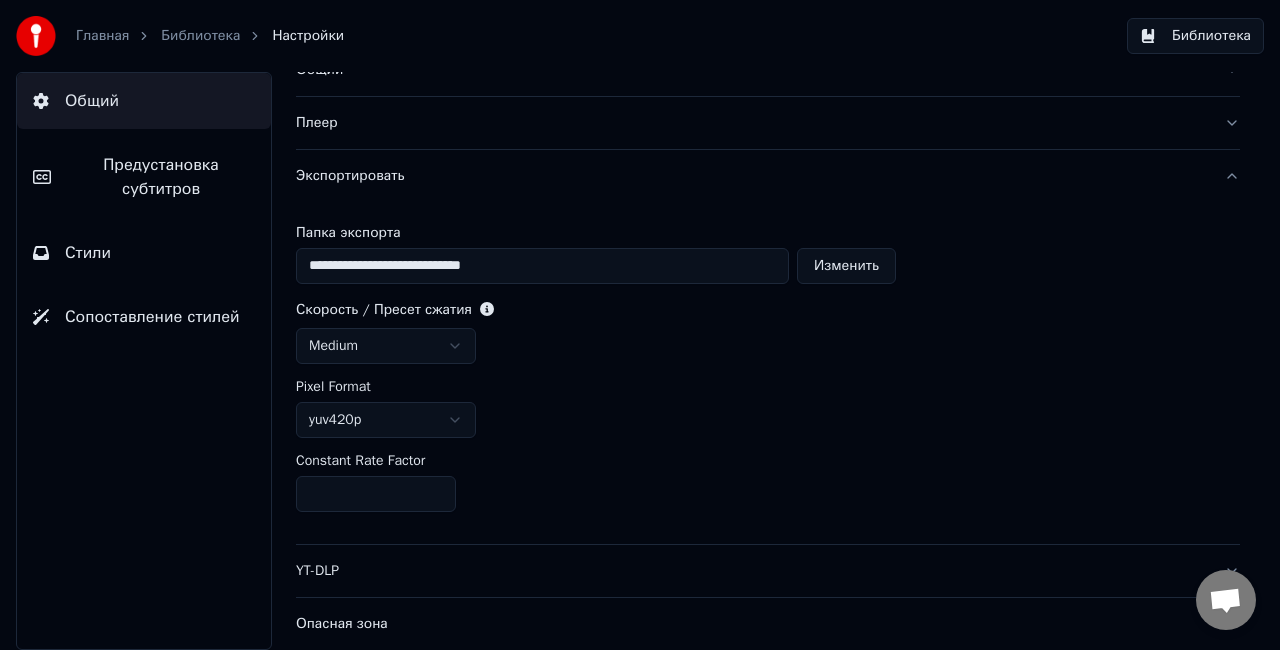 click on "Стили" at bounding box center [144, 253] 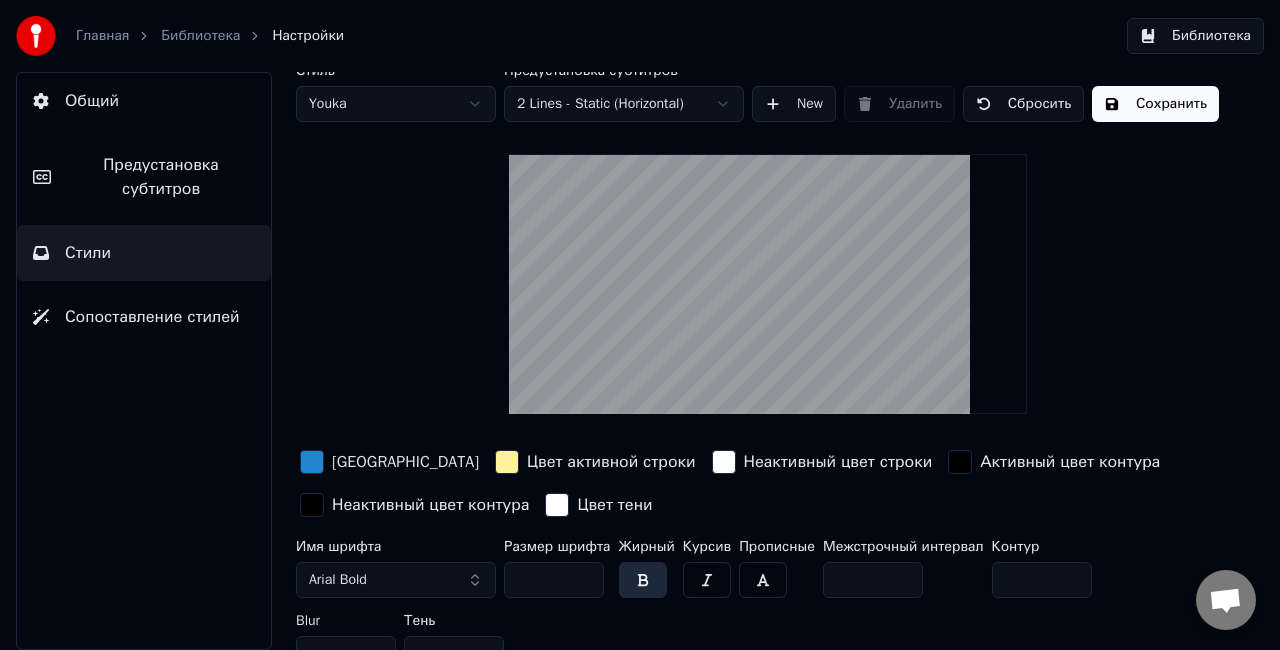 scroll, scrollTop: 0, scrollLeft: 0, axis: both 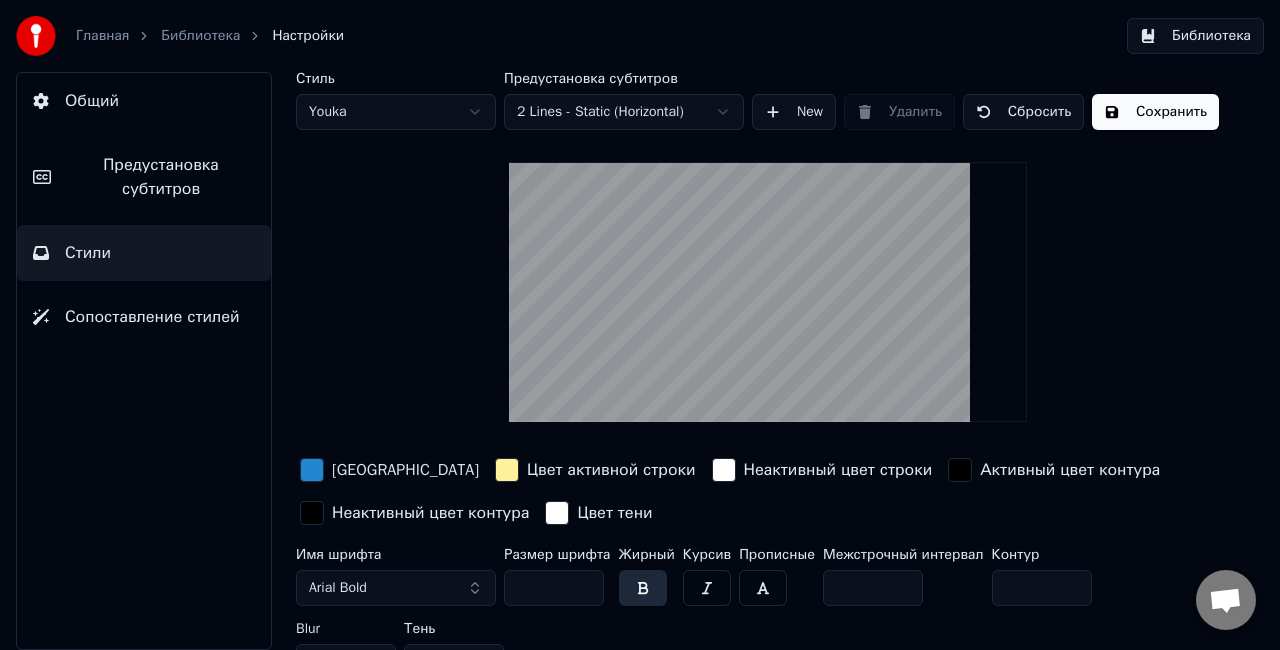 click on "Сбросить" at bounding box center (1023, 112) 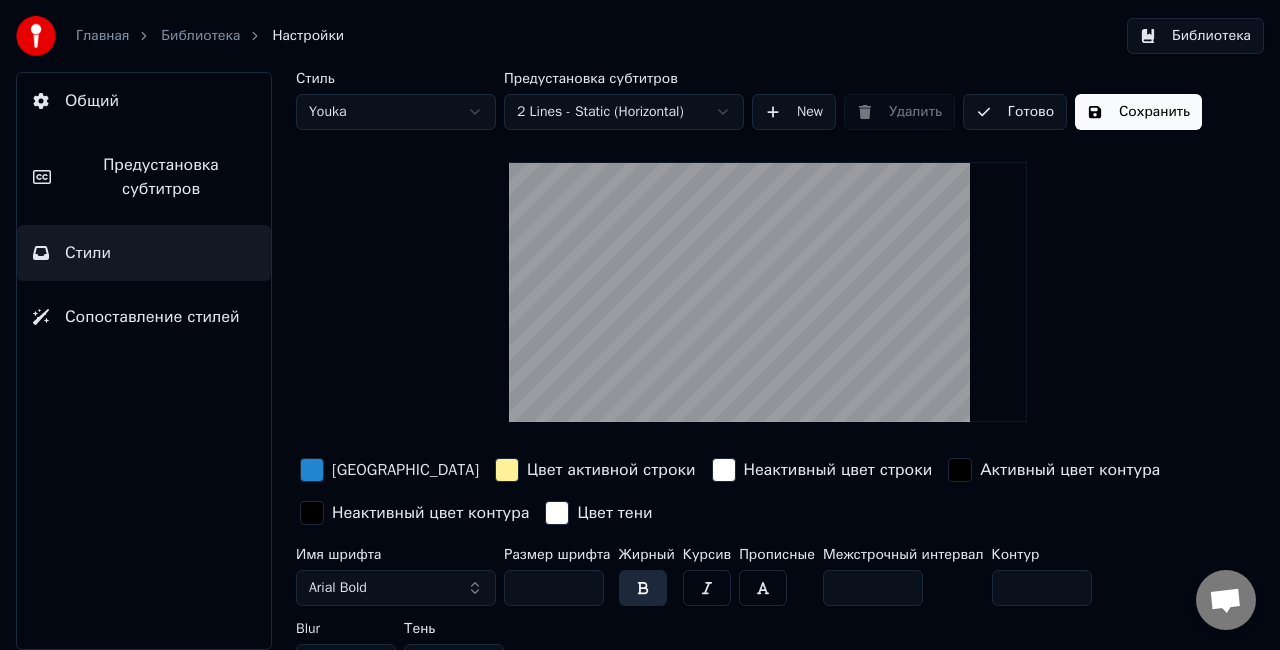 click on "Готово" at bounding box center (1015, 112) 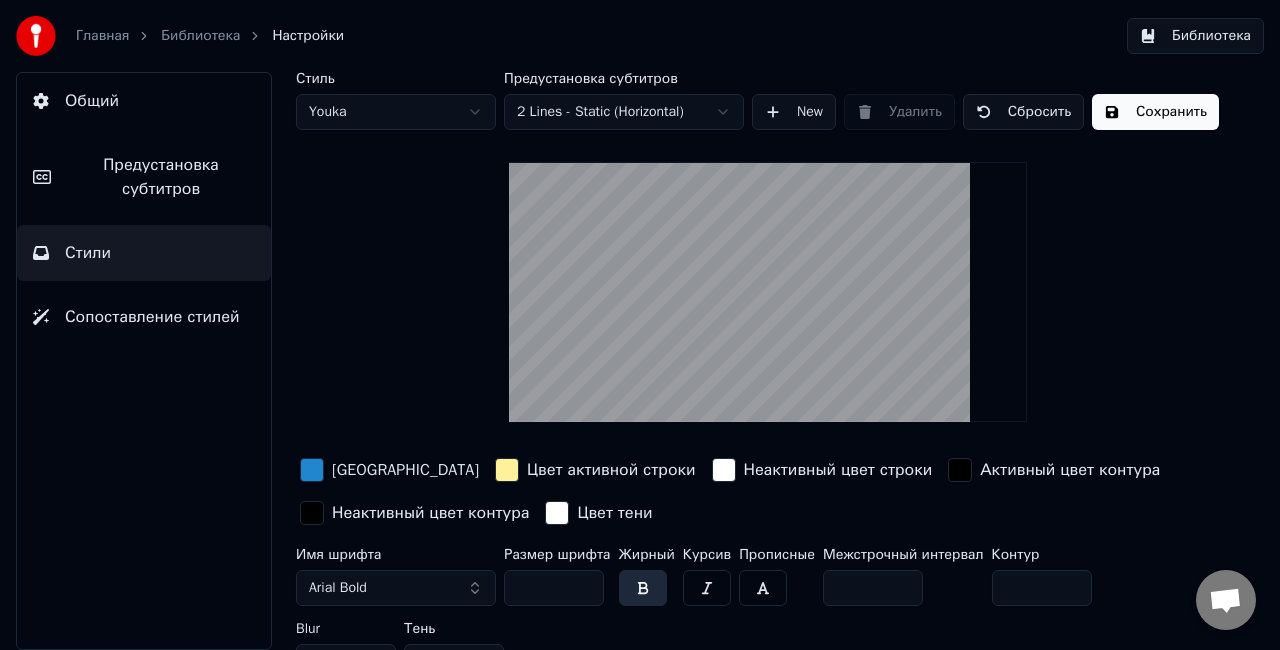 click on "Сохранить" at bounding box center (1155, 112) 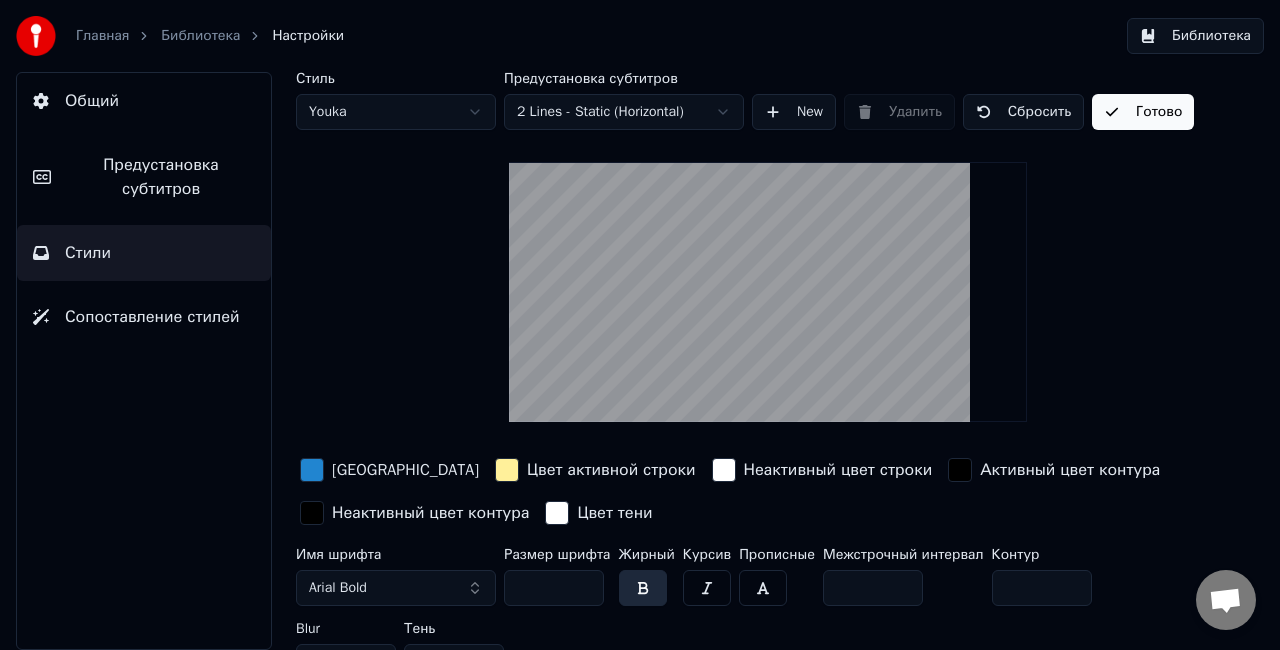 click on "Готово" at bounding box center (1143, 112) 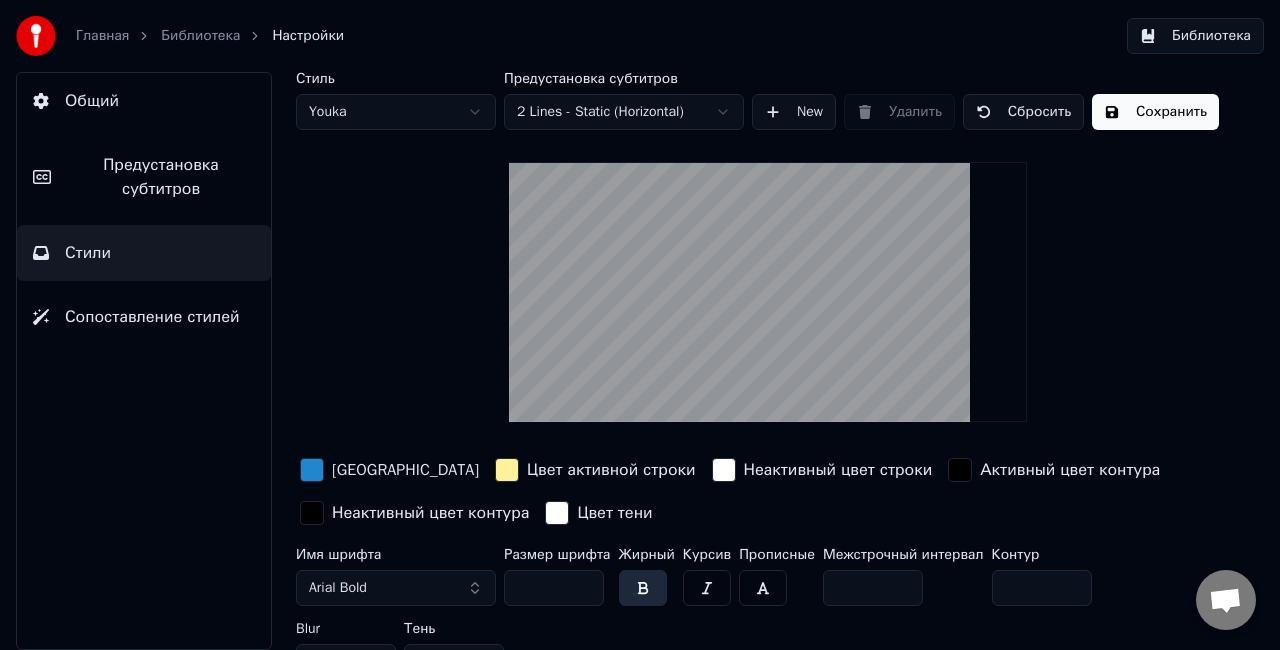 click on "Предустановка субтитров" at bounding box center (161, 177) 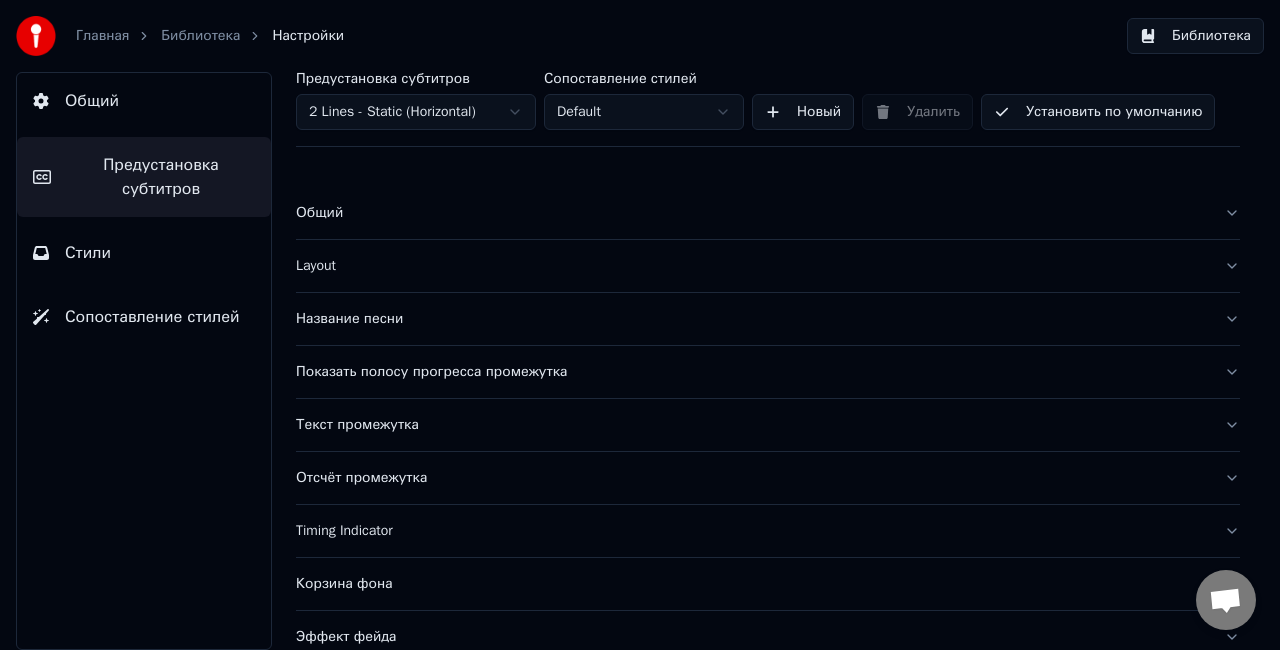 click on "Установить по умолчанию" at bounding box center (1098, 112) 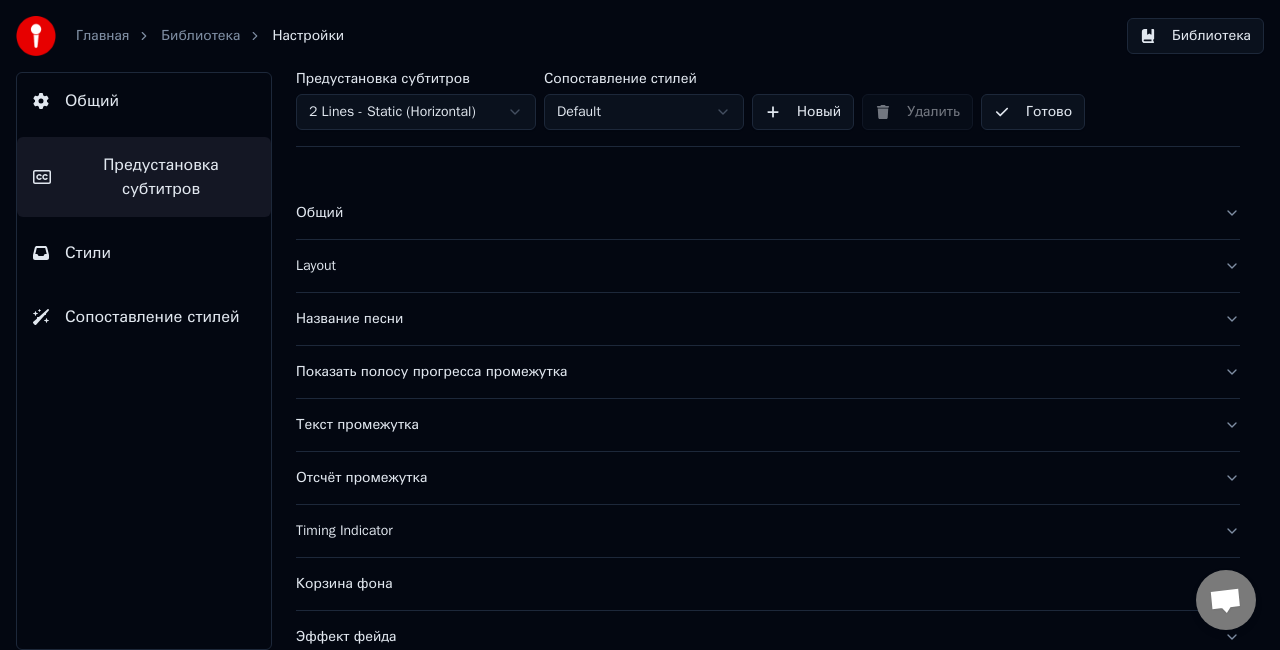 click on "Готово" at bounding box center [1033, 112] 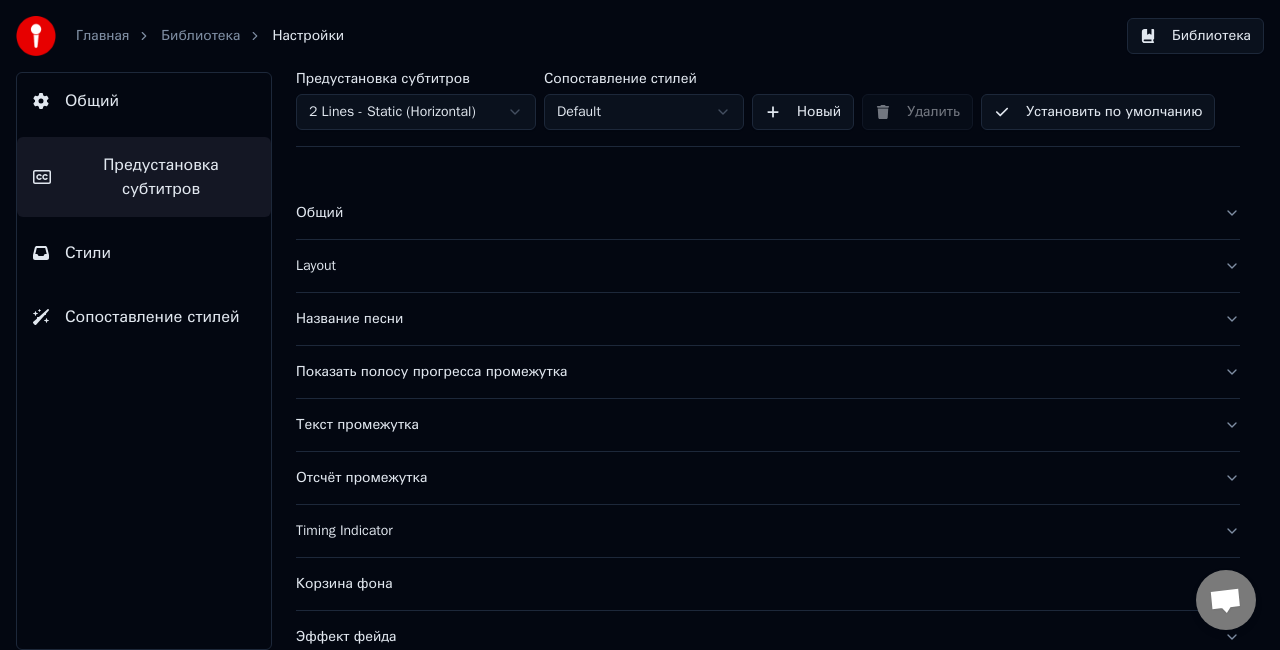 click on "Сопоставление стилей" at bounding box center [152, 317] 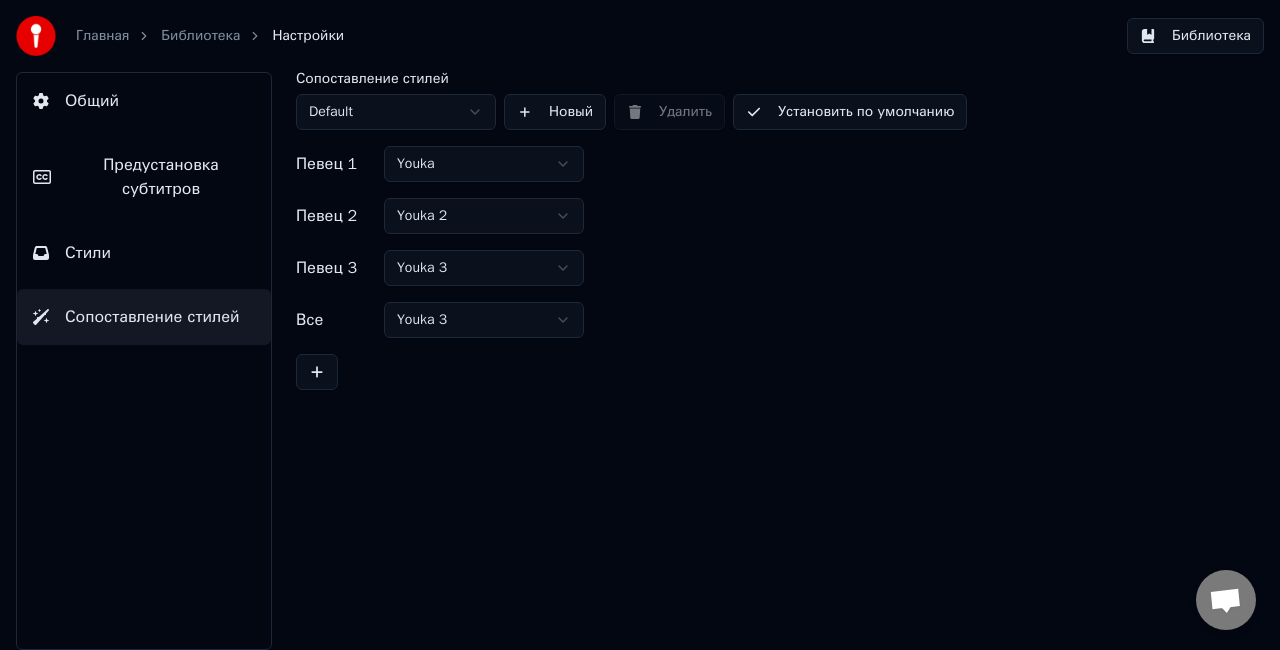 click on "Установить по умолчанию" at bounding box center [850, 112] 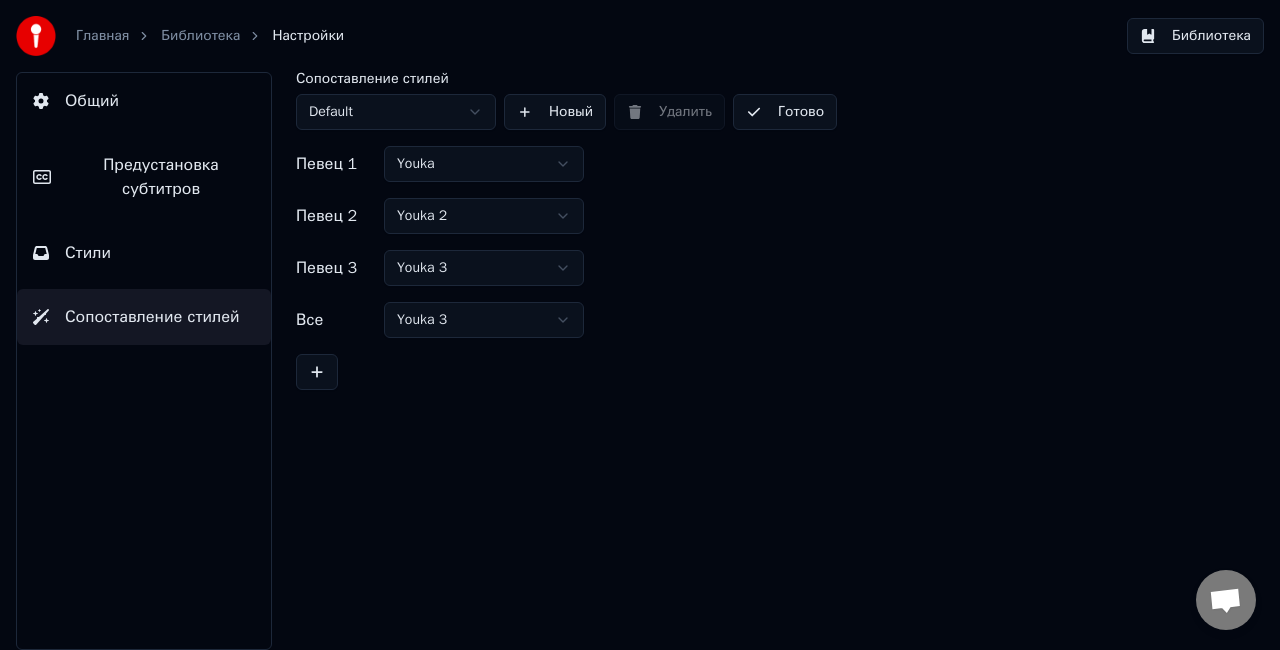 click on "Готово" at bounding box center (785, 112) 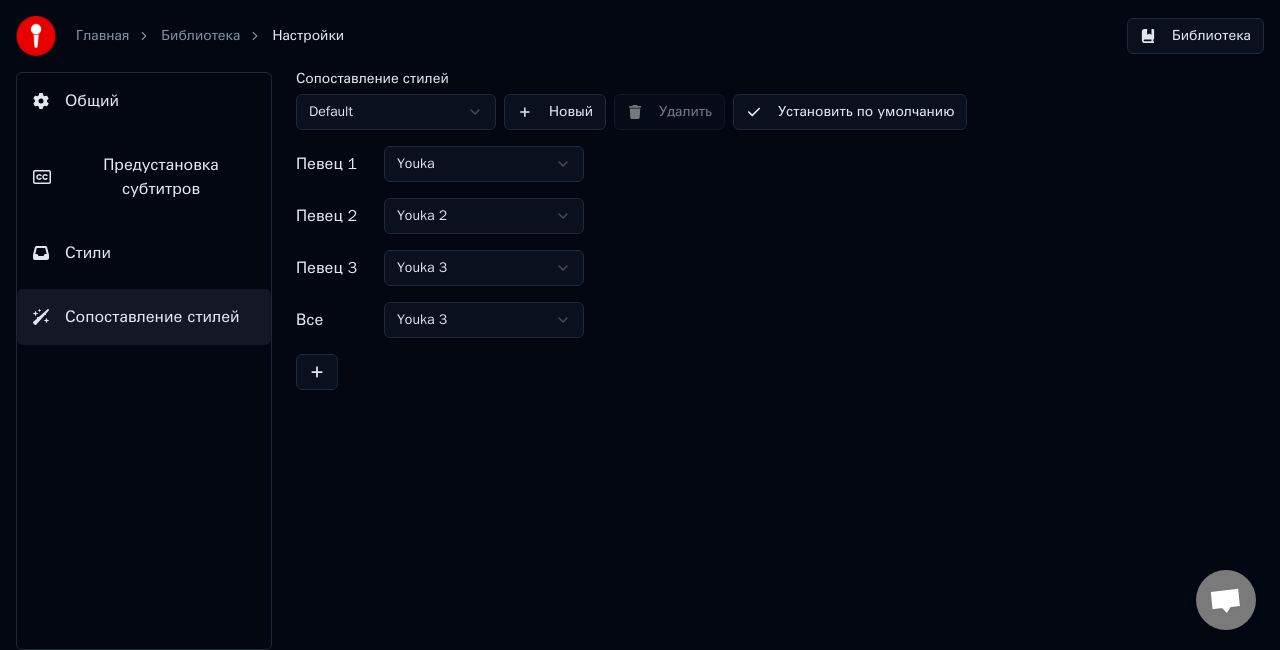 click on "Общий" at bounding box center (144, 101) 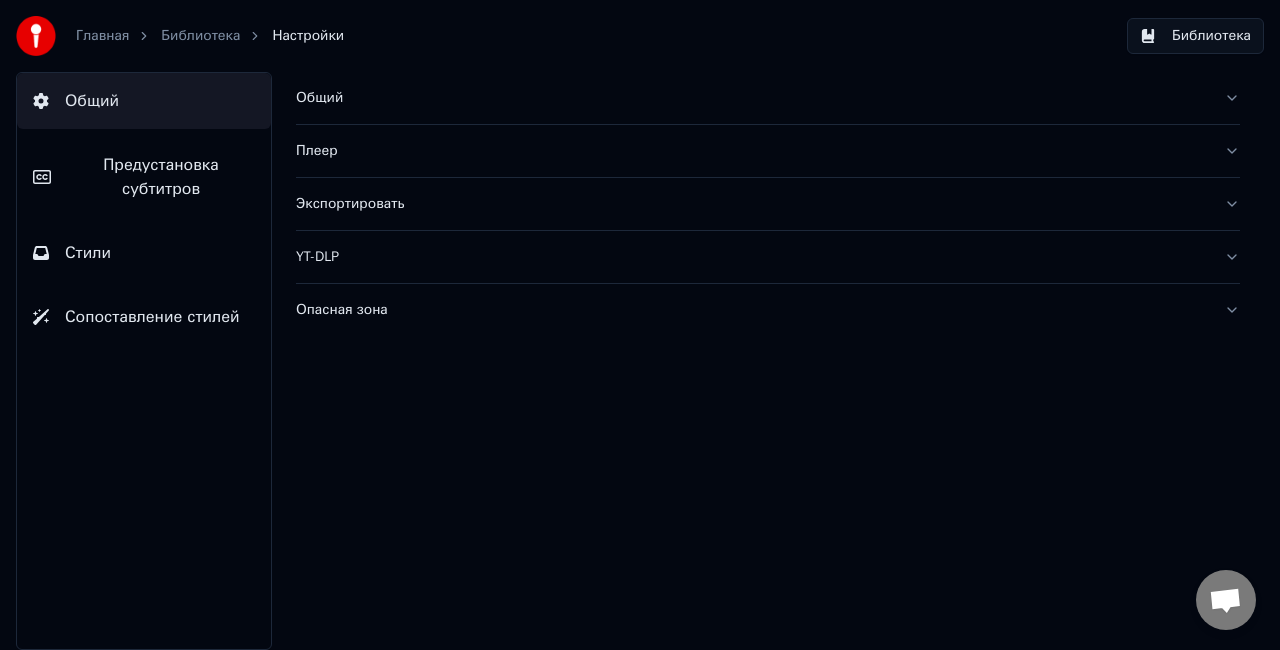 click on "Общий" at bounding box center (752, 98) 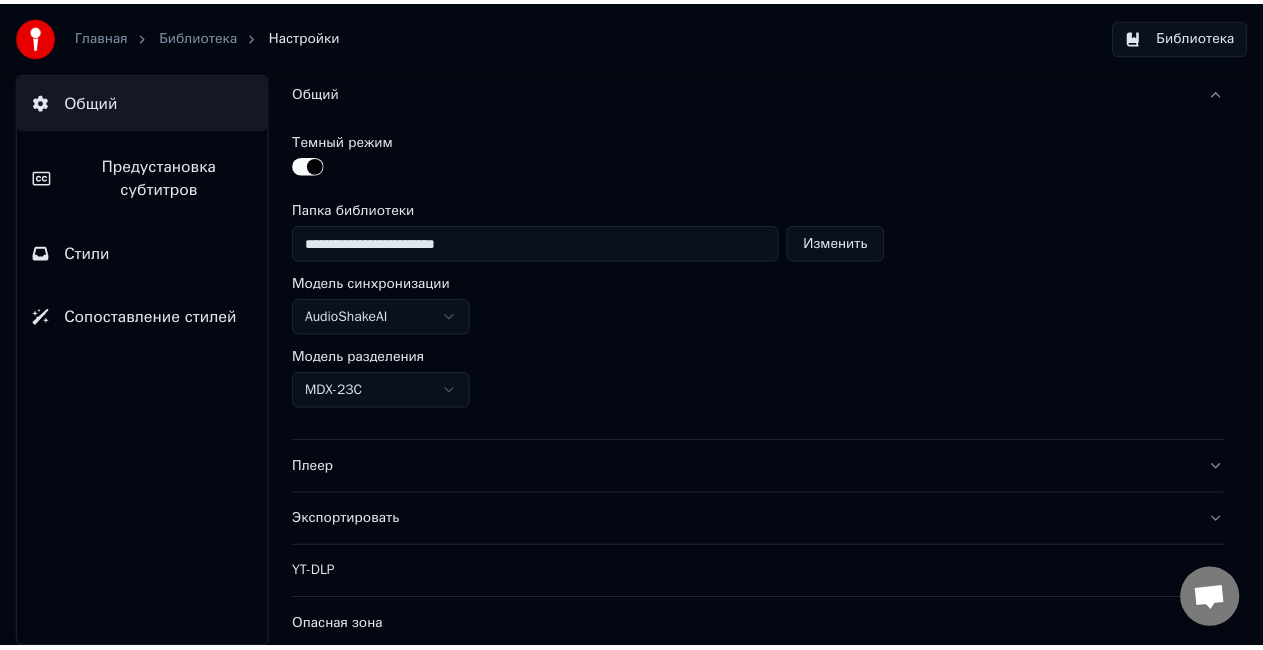 scroll, scrollTop: 8, scrollLeft: 0, axis: vertical 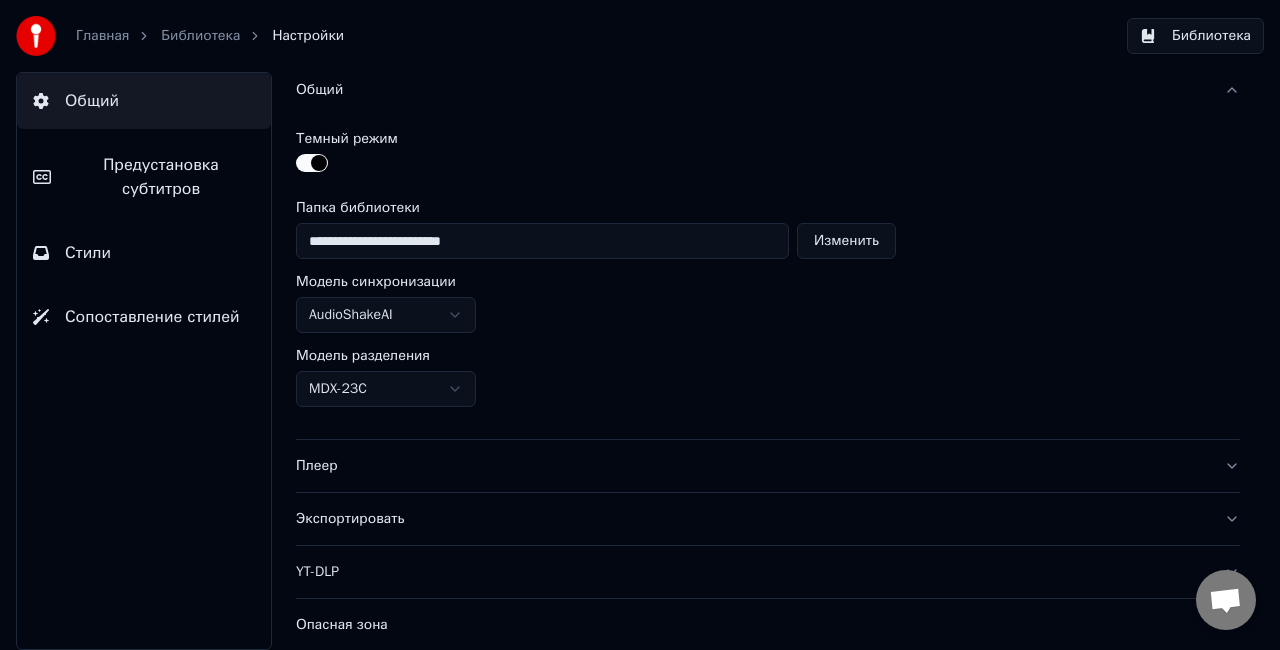 click on "Общий" at bounding box center [144, 101] 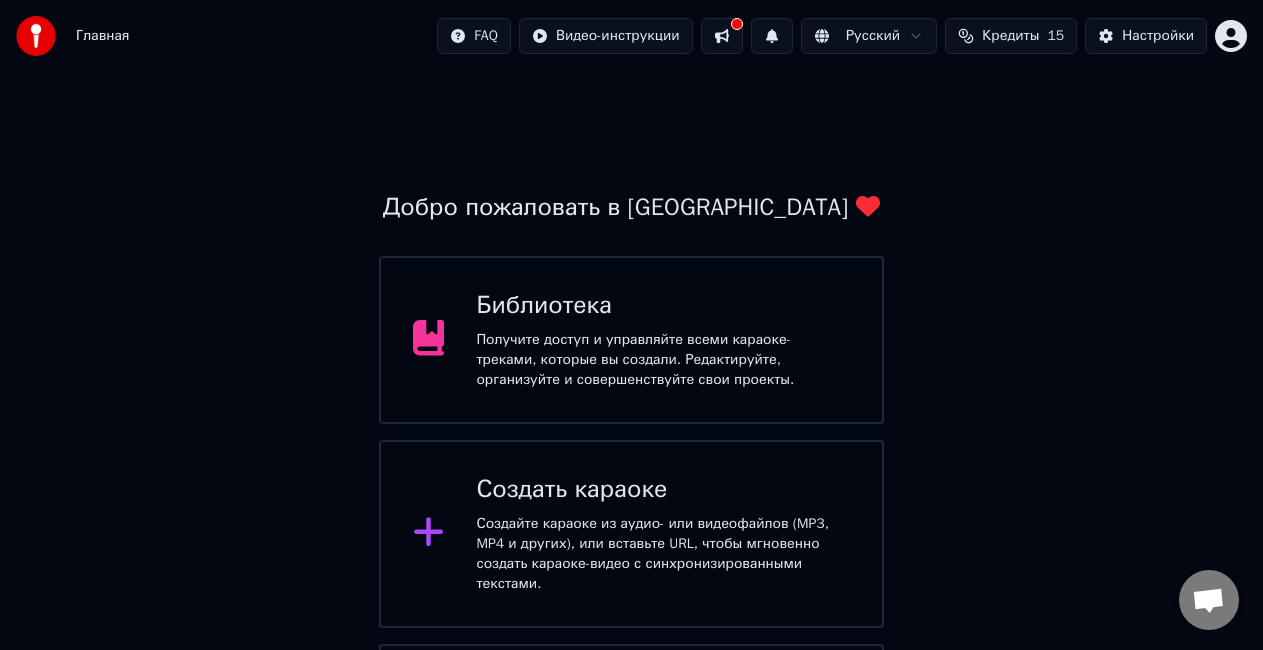 click at bounding box center [722, 36] 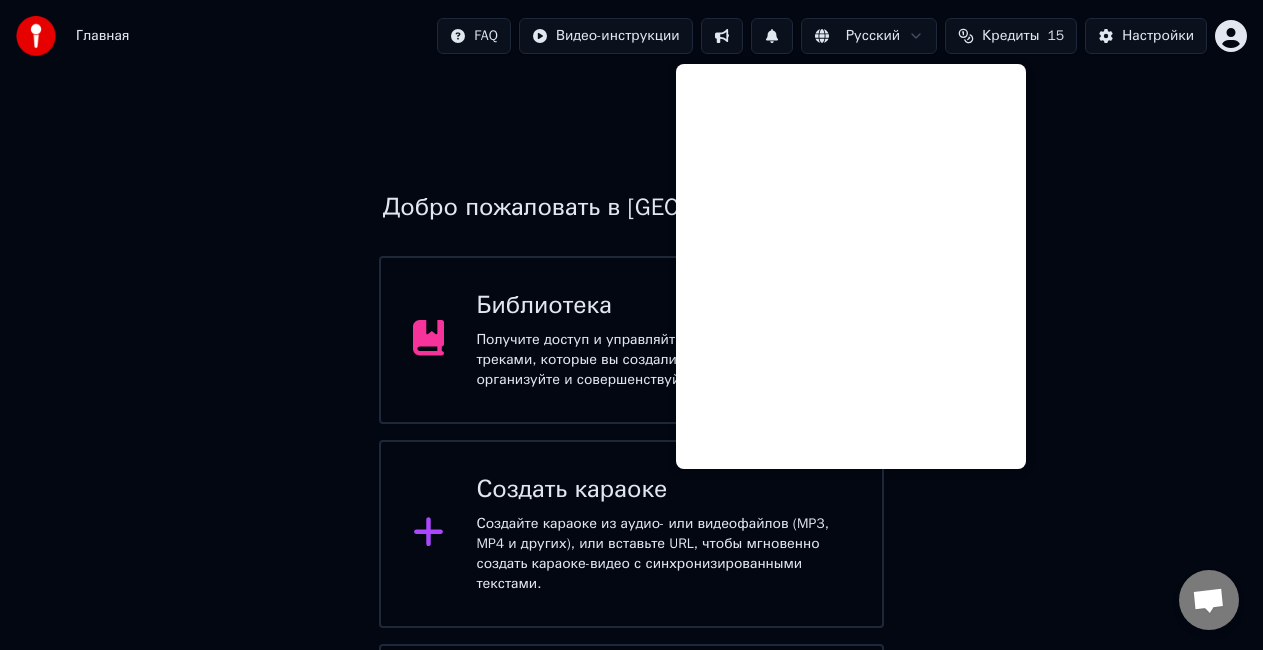 click on "Получите доступ и управляйте всеми караоке-треками, которые вы создали. Редактируйте, организуйте и совершенствуйте свои проекты." at bounding box center (663, 360) 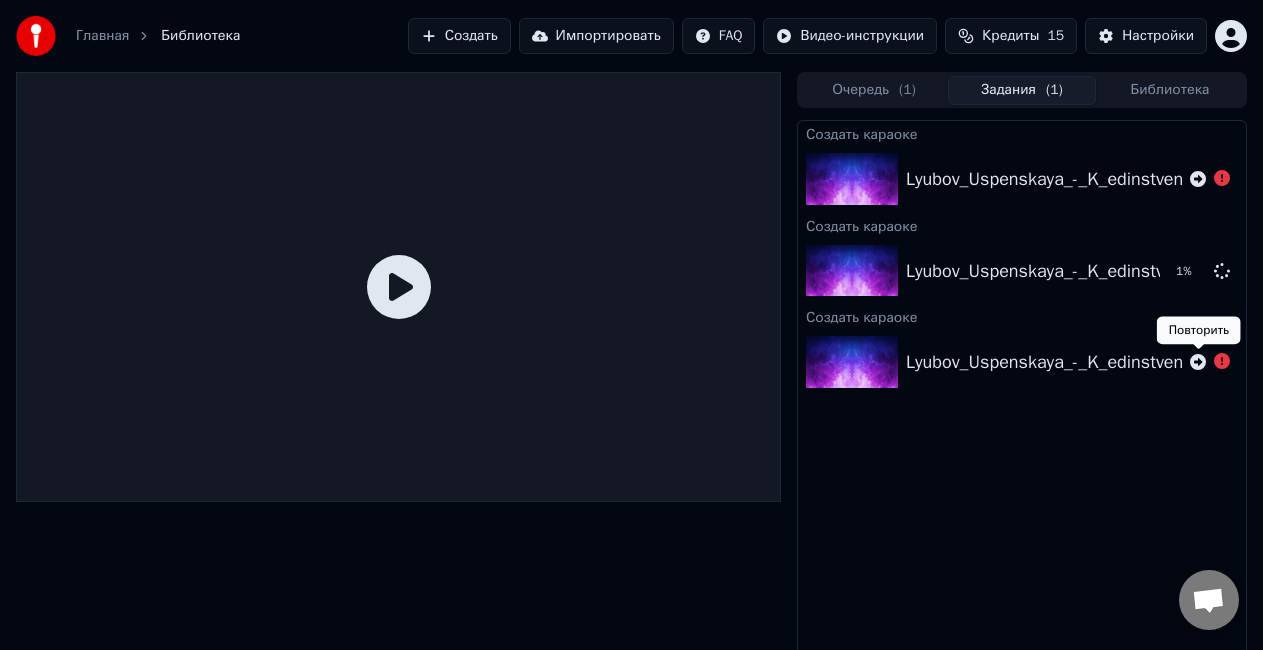 click 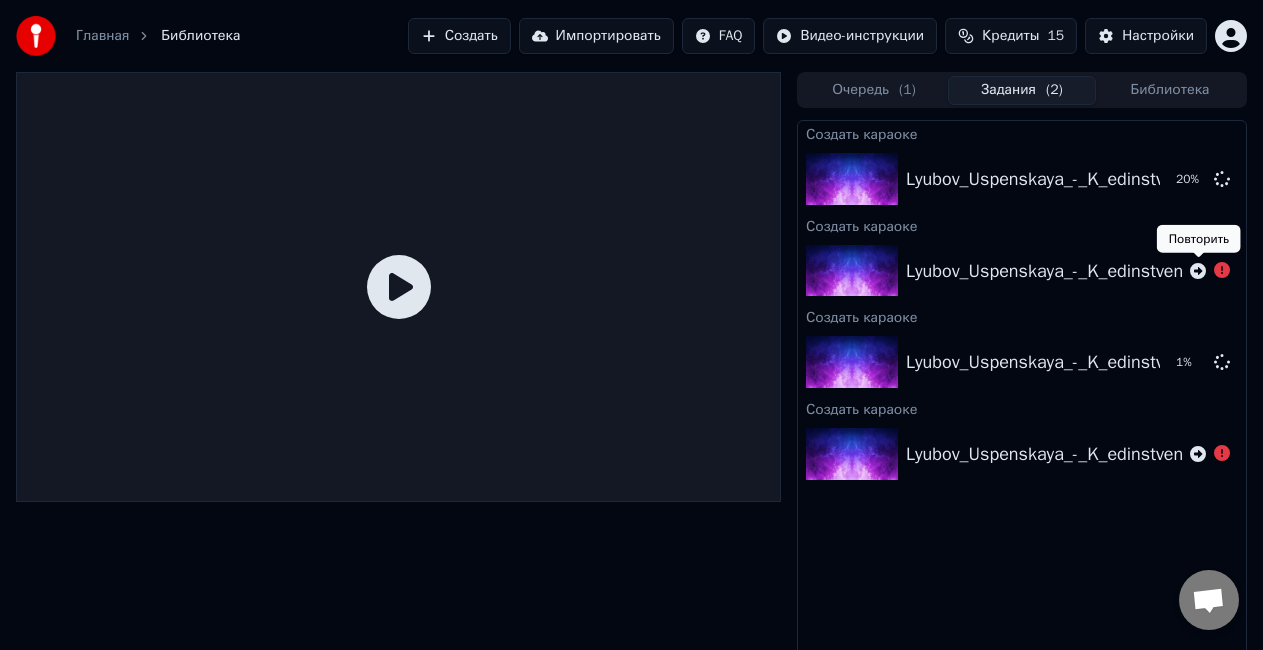click 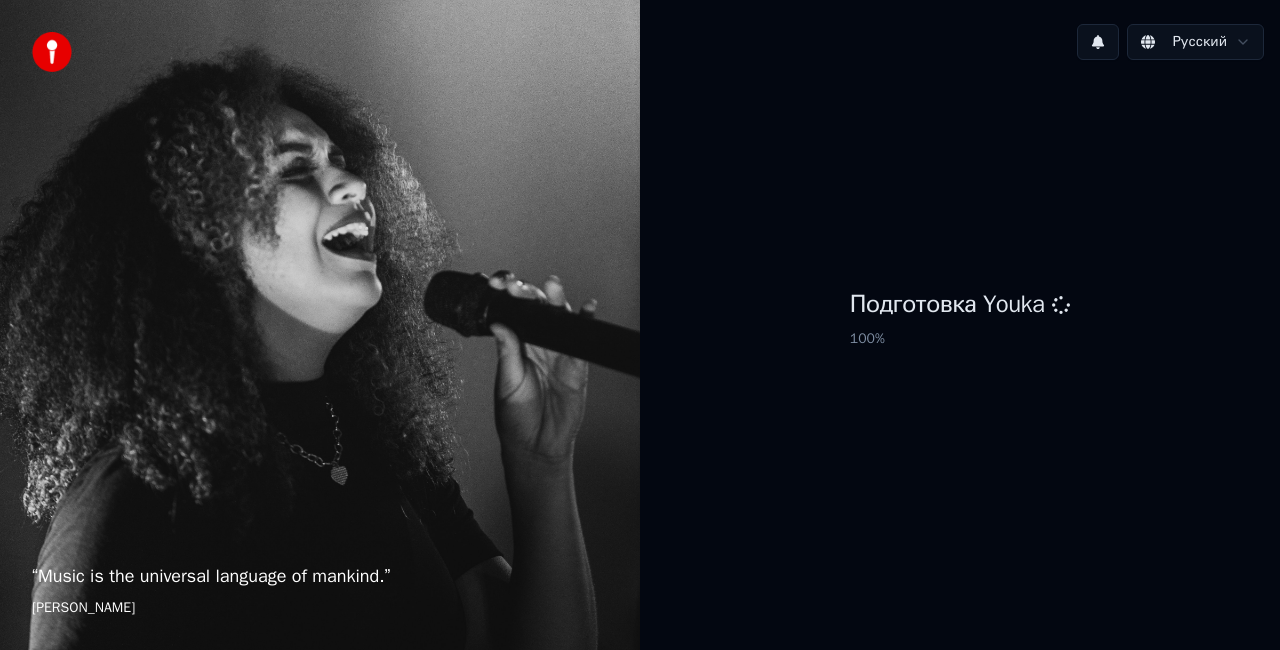 scroll, scrollTop: 0, scrollLeft: 0, axis: both 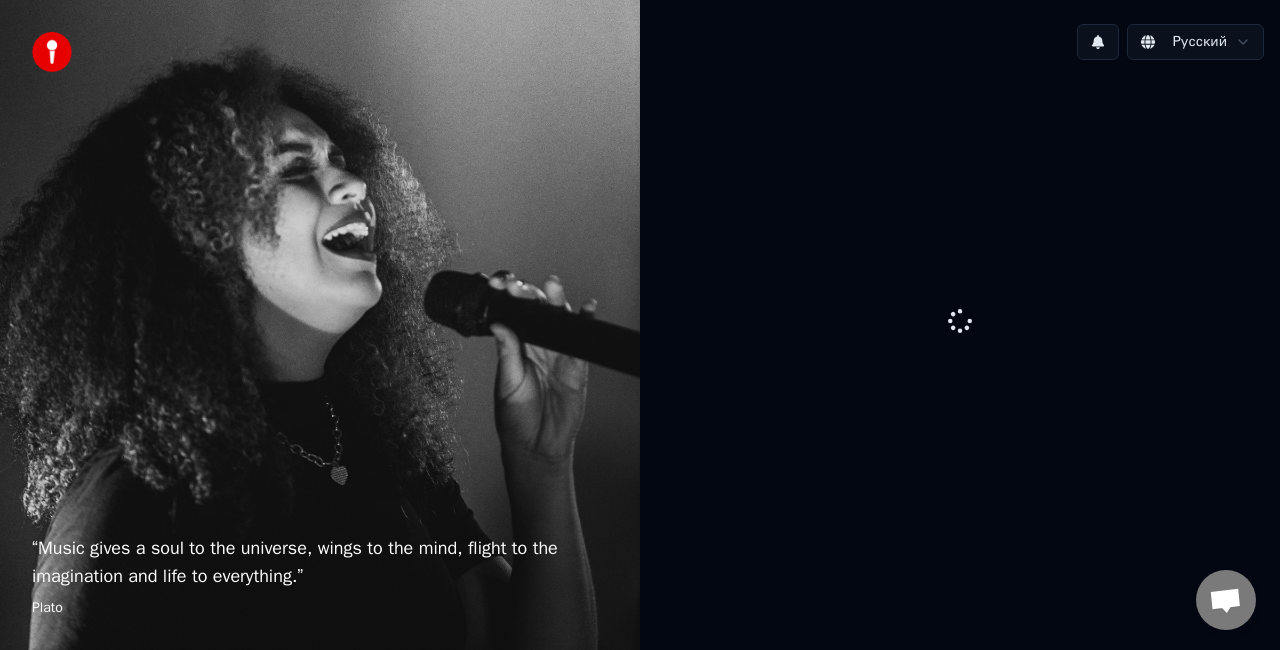 click on "“ Music gives a soul to the universe, wings to the mind, flight to the imagination and life to everything. ” [PERSON_NAME] Русский" at bounding box center (640, 325) 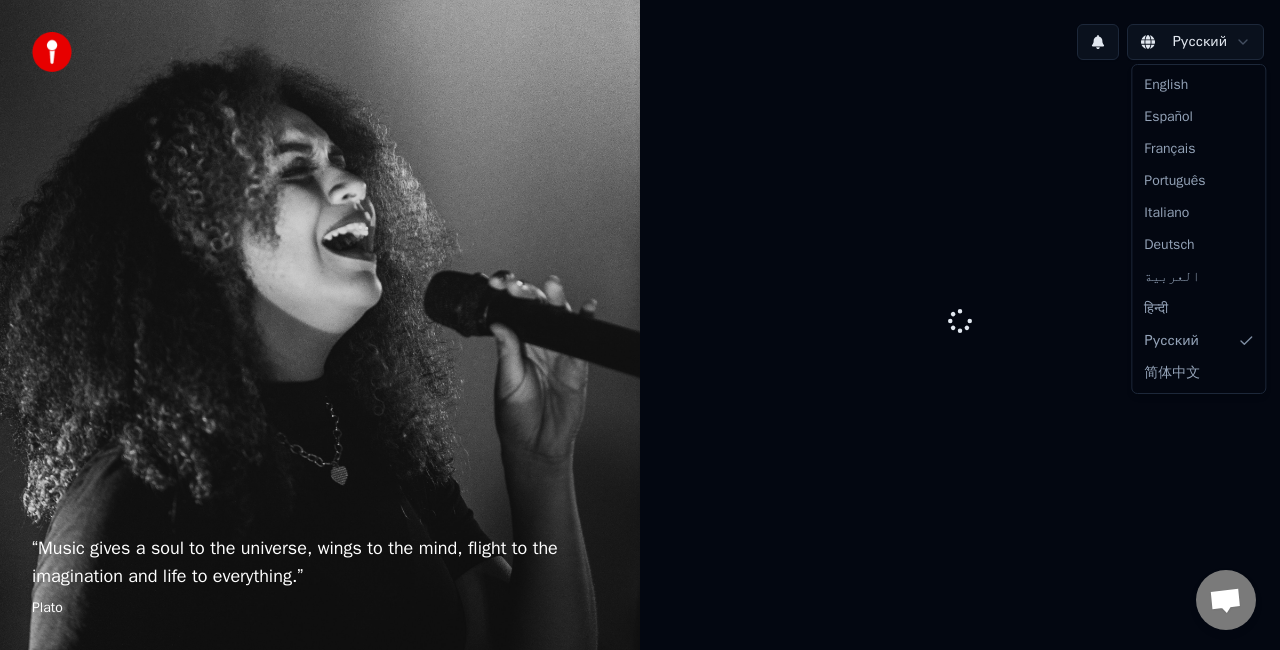 click on "“ Music gives a soul to the universe, wings to the mind, flight to the imagination and life to everything. ” Plato Русский English Español Français Português Italiano Deutsch العربية हिन्दी Русский 简体中文" at bounding box center [640, 325] 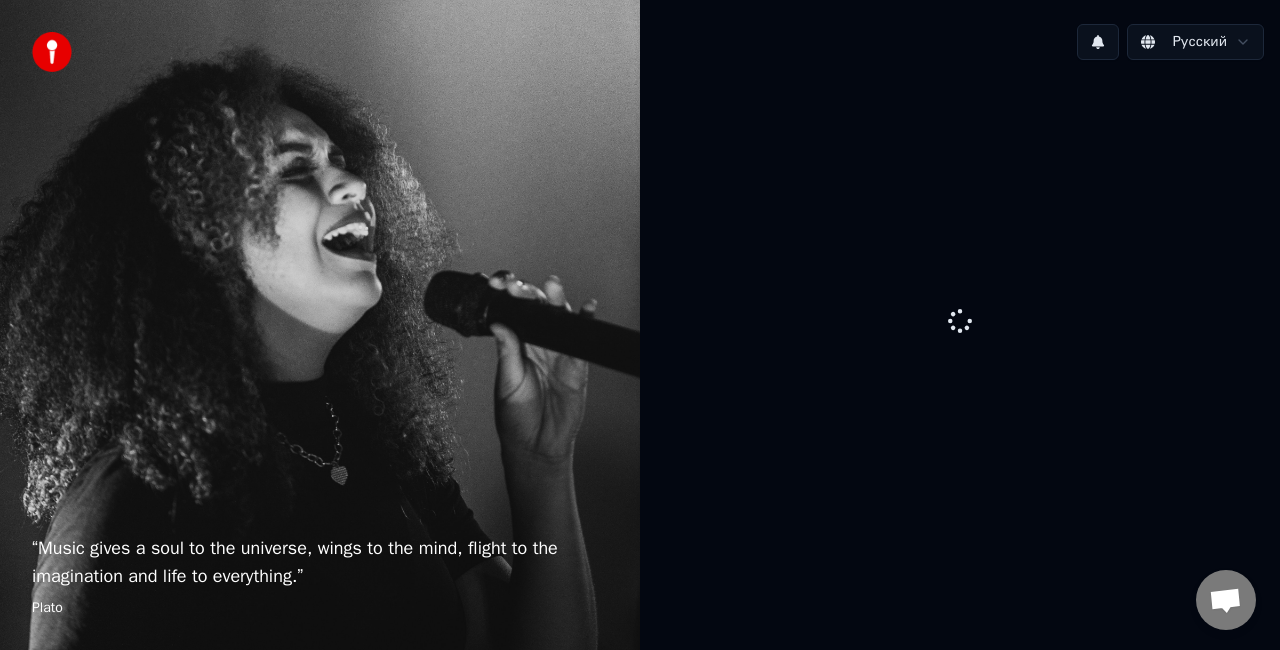 click 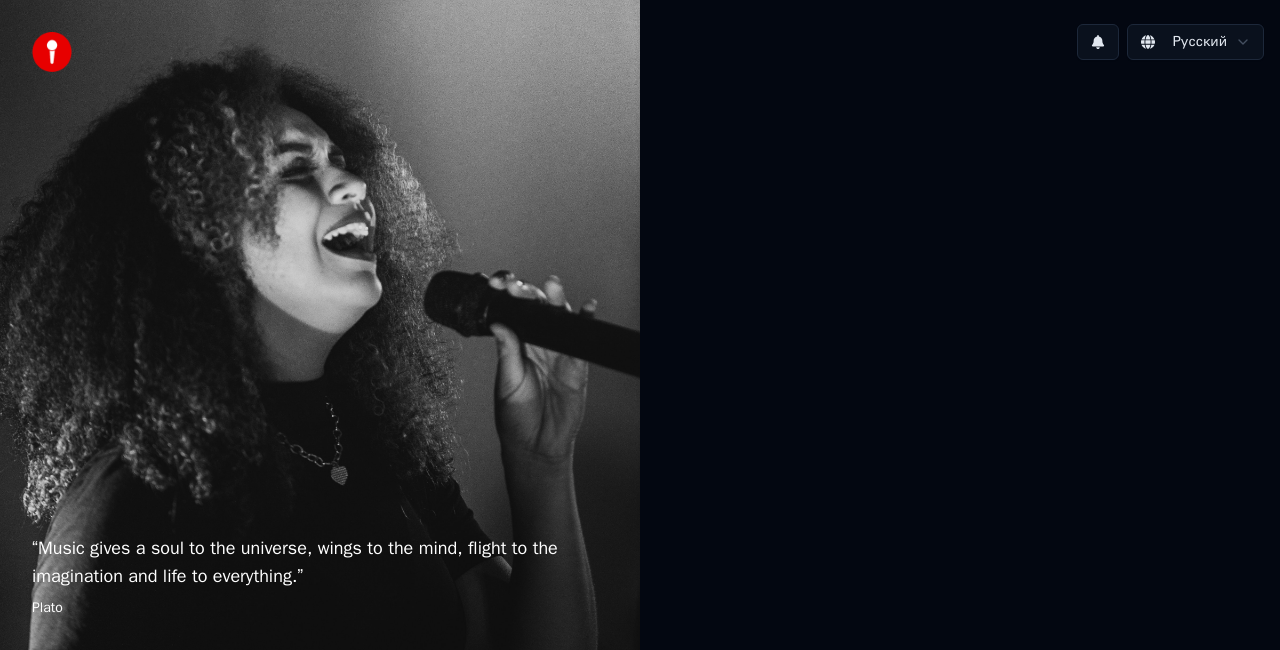 scroll, scrollTop: 0, scrollLeft: 0, axis: both 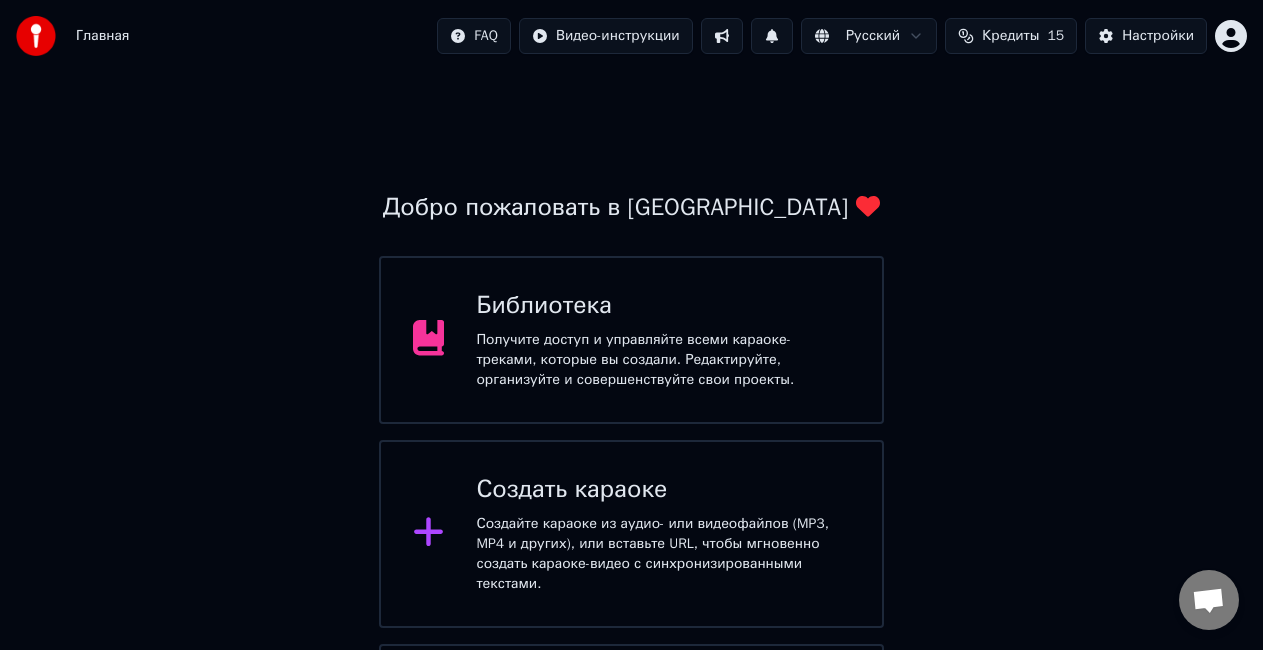 click on "Создайте караоке из аудио- или видеофайлов (MP3, MP4 и других), или вставьте URL, чтобы мгновенно создать караоке-видео с синхронизированными текстами." at bounding box center (663, 554) 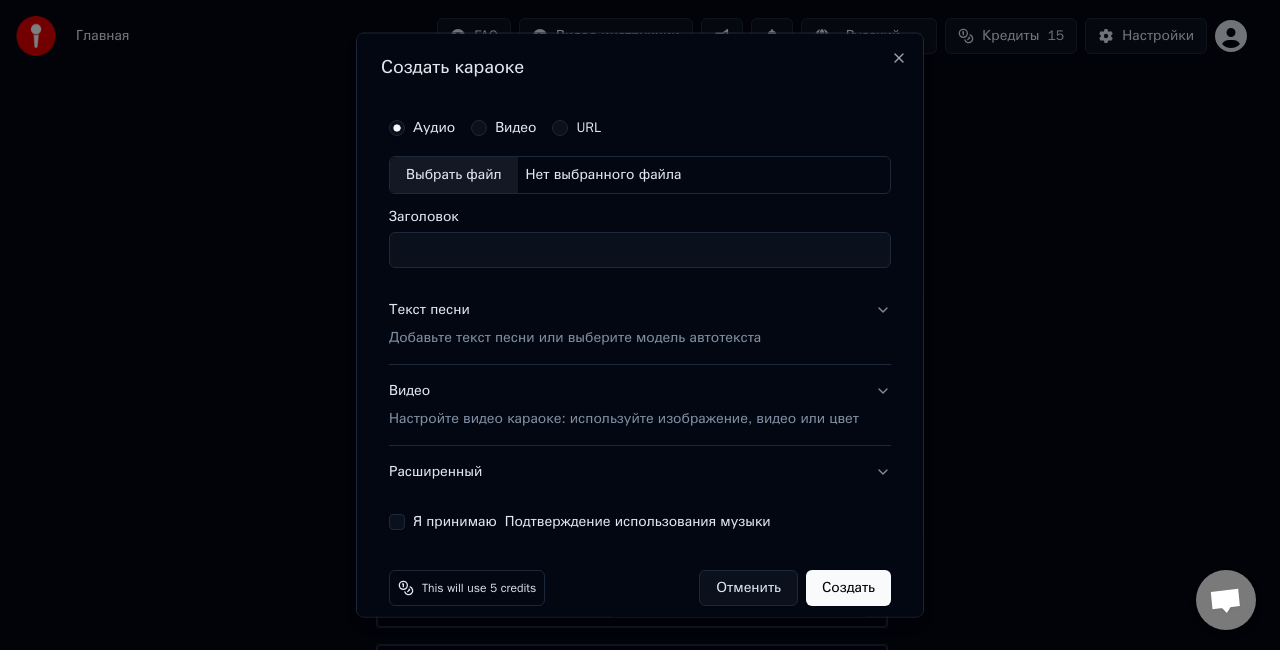 click on "Выбрать файл" at bounding box center (454, 175) 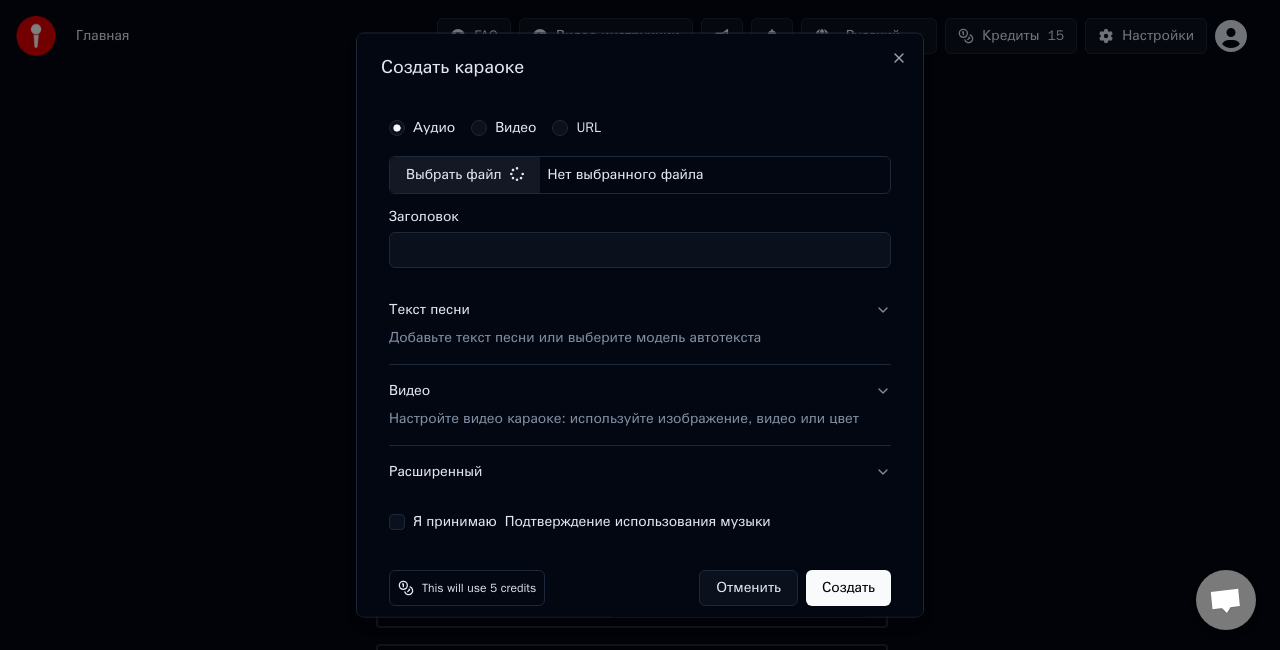 type on "**********" 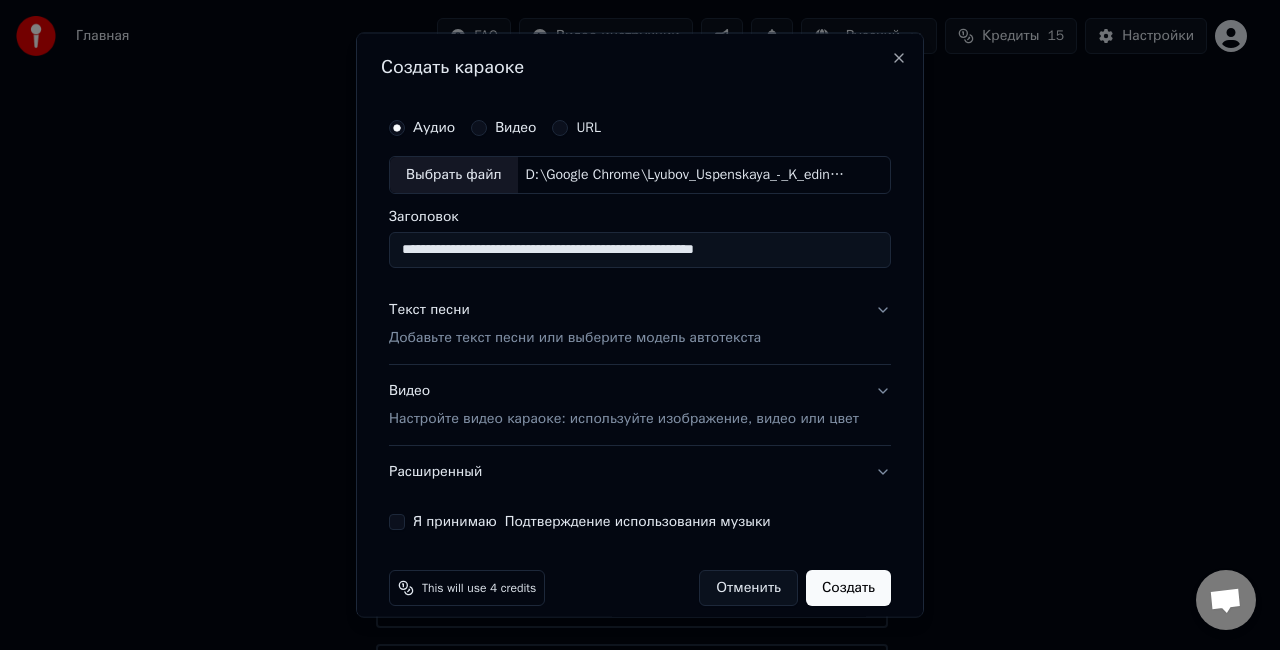 scroll, scrollTop: 21, scrollLeft: 0, axis: vertical 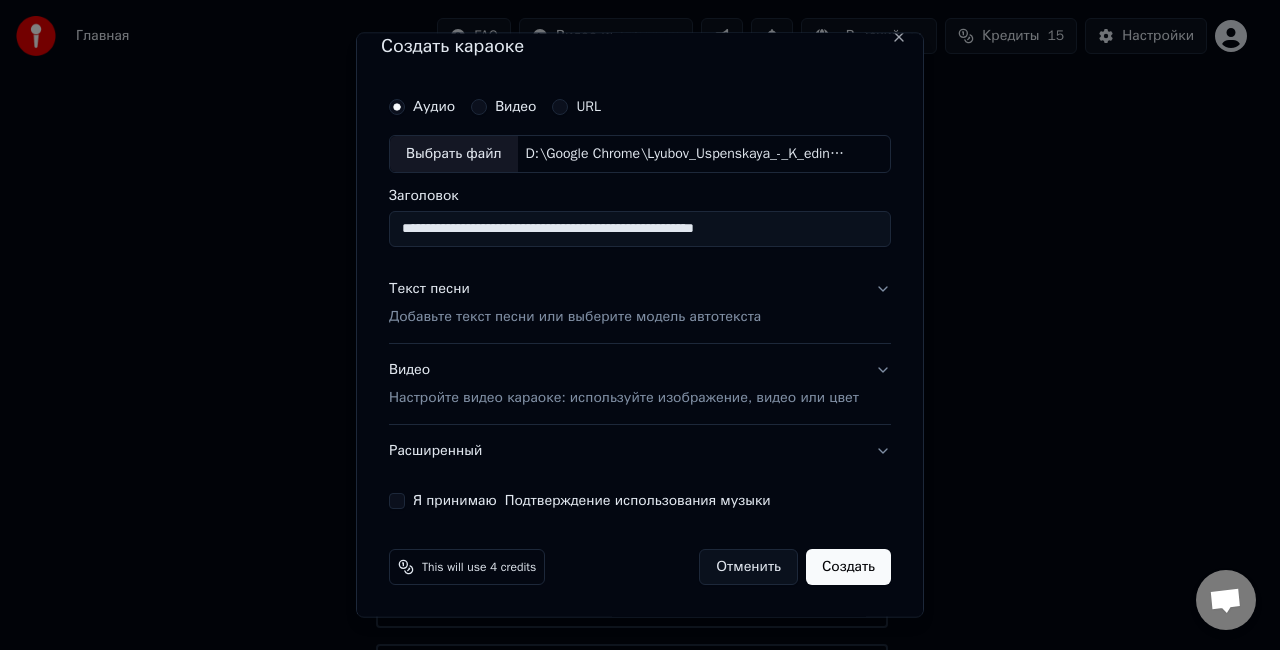 click on "Я принимаю   Подтверждение использования музыки" at bounding box center (397, 500) 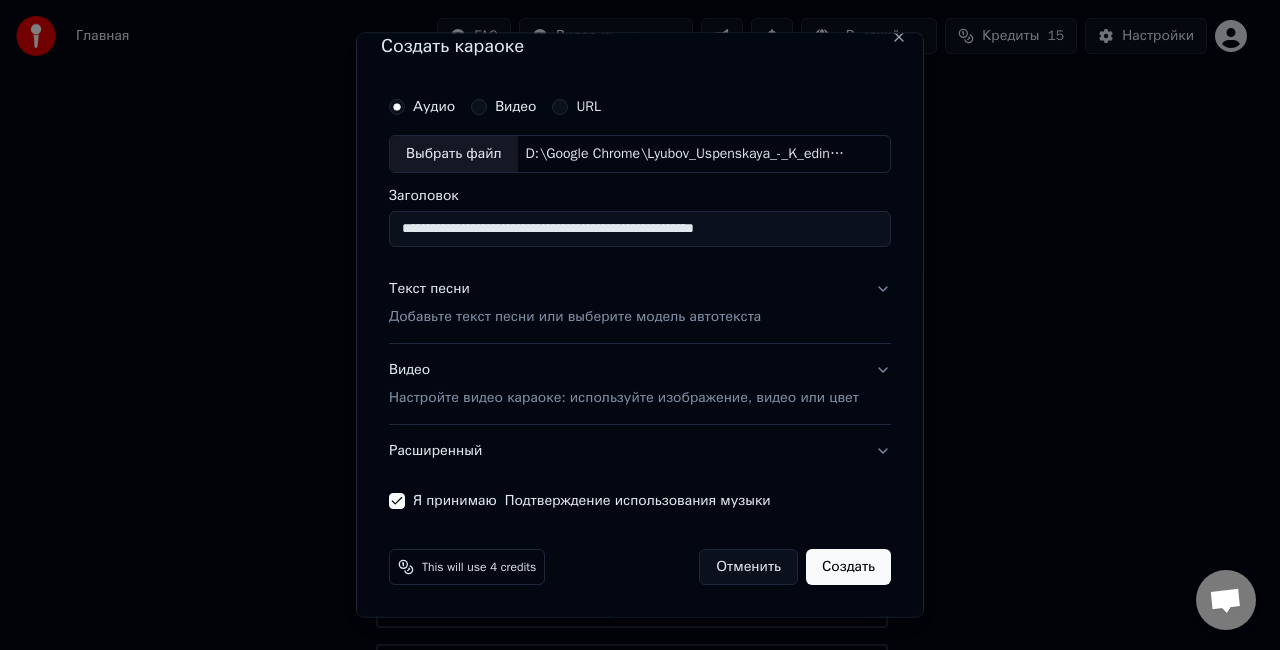 click on "Создать" at bounding box center [848, 566] 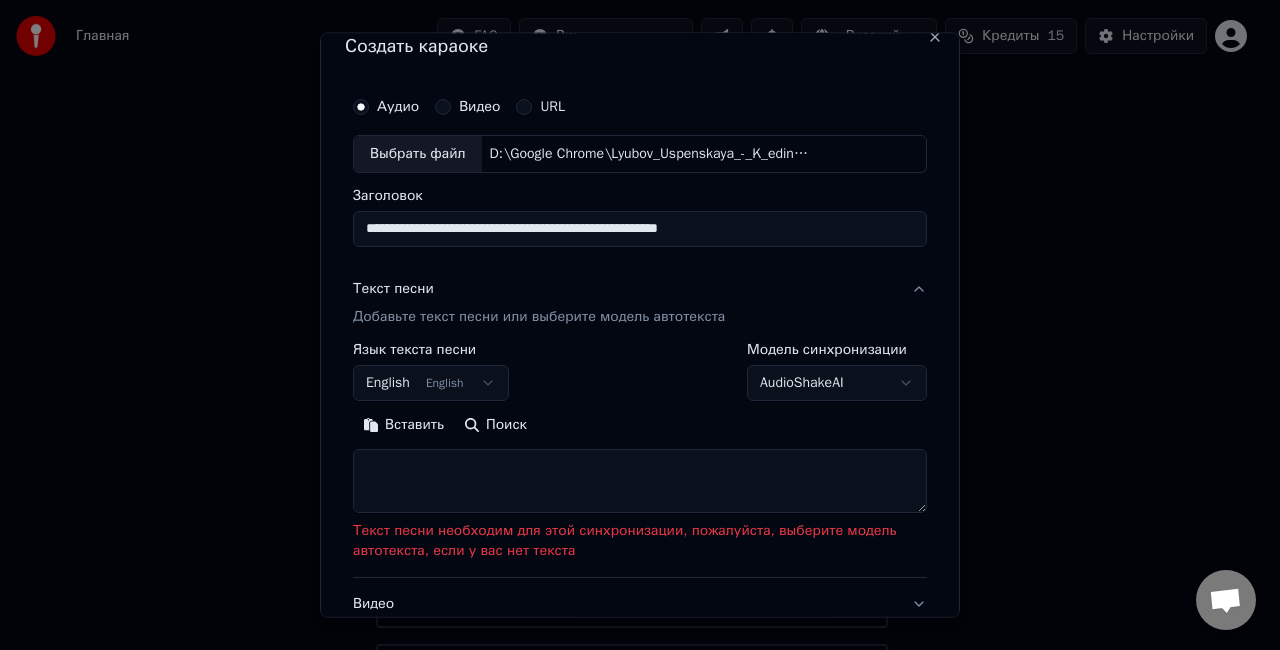 click on "Вставить" at bounding box center (403, 424) 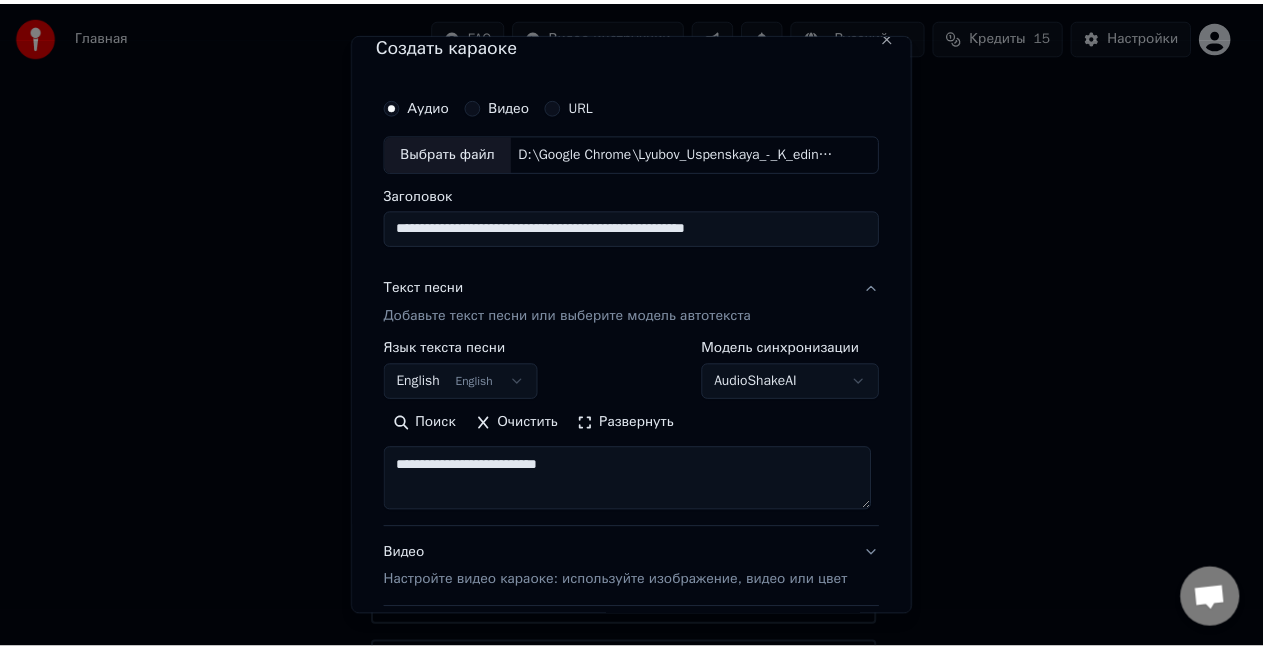 scroll, scrollTop: 207, scrollLeft: 0, axis: vertical 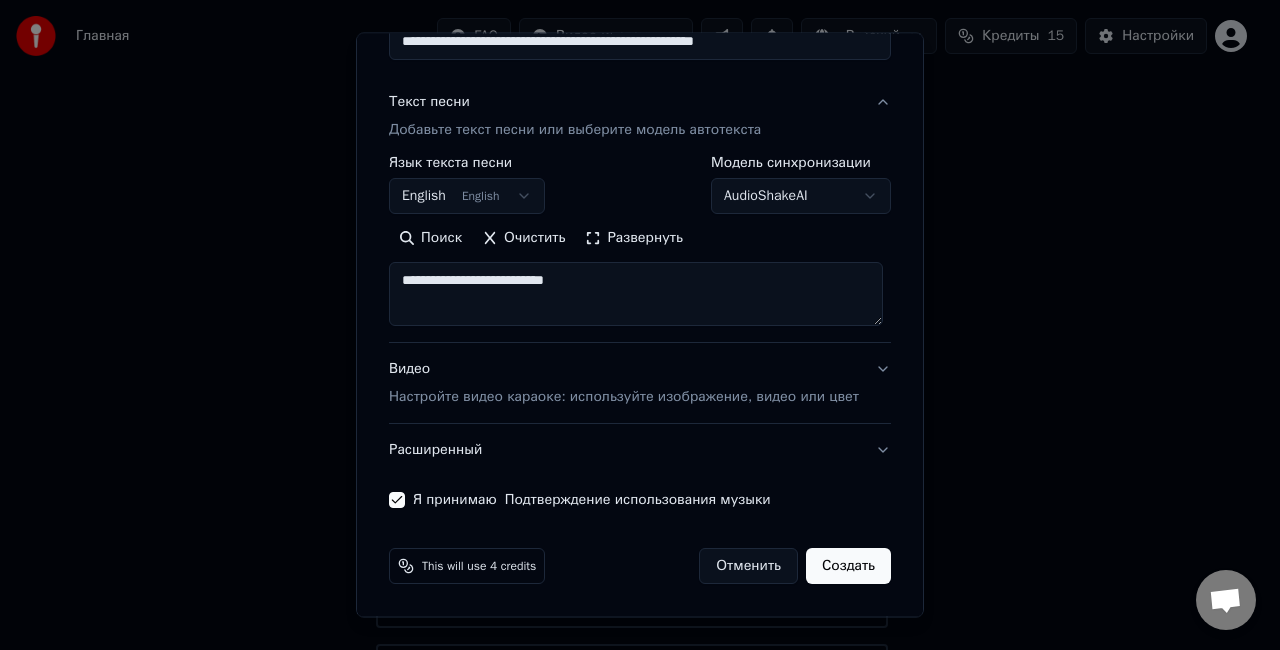 click on "Создать" at bounding box center (848, 566) 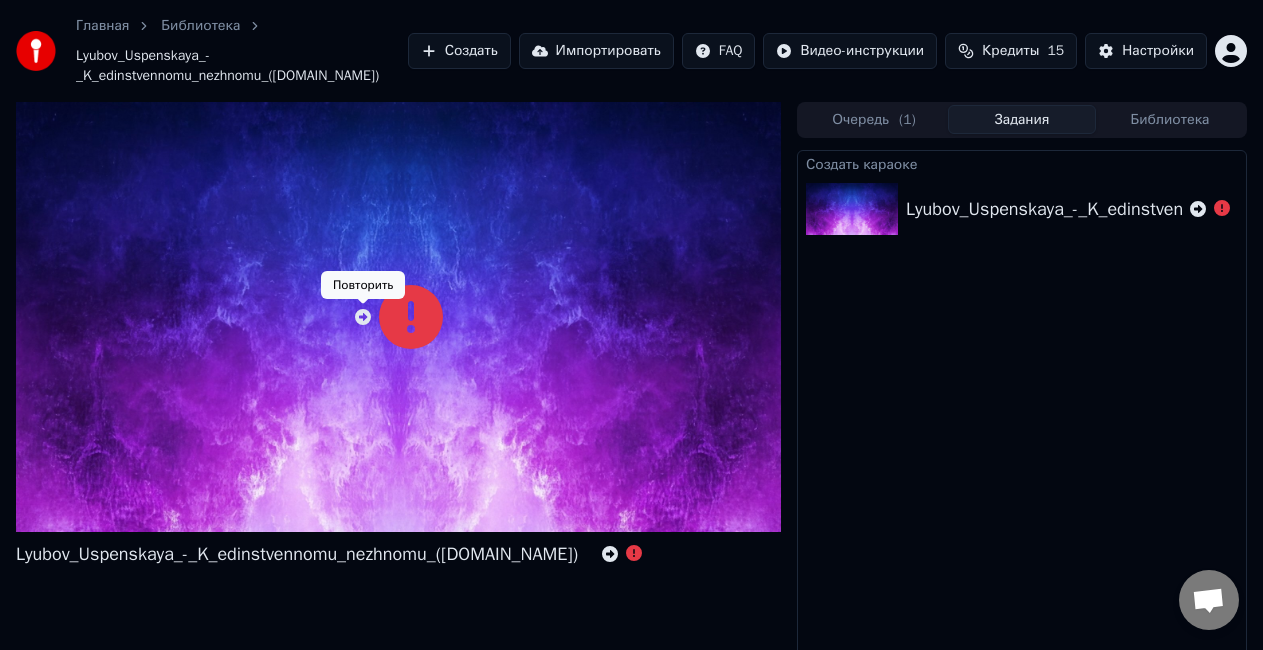 click 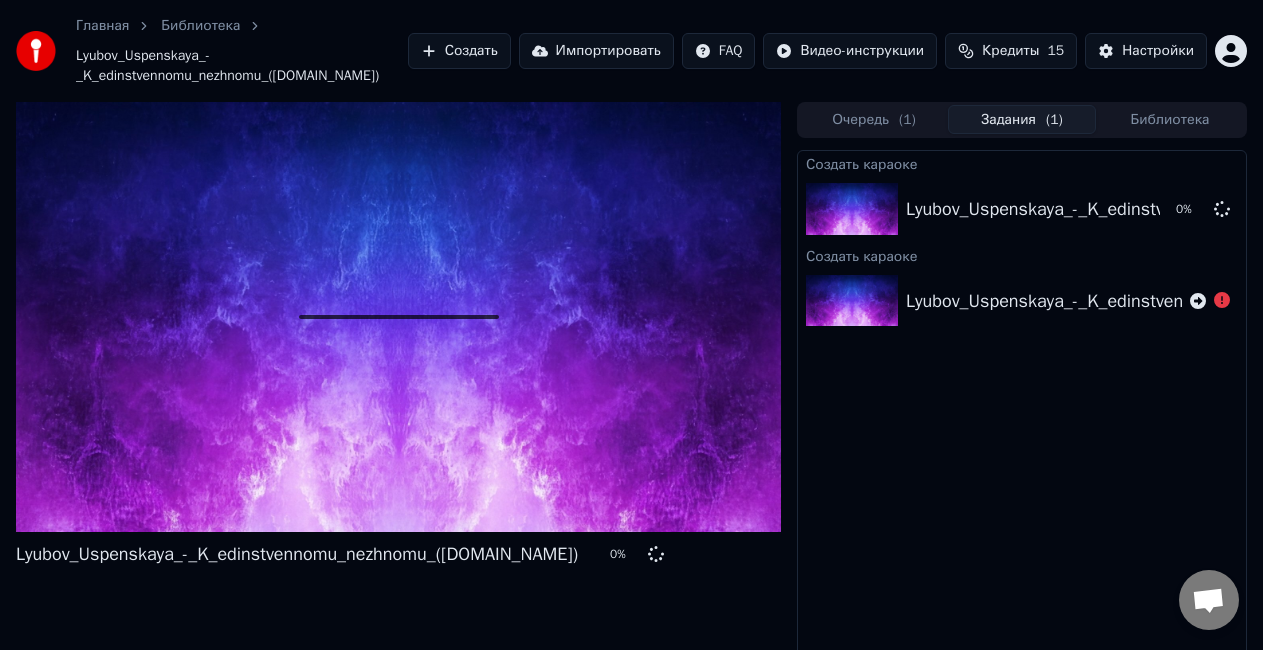 click at bounding box center (399, 317) 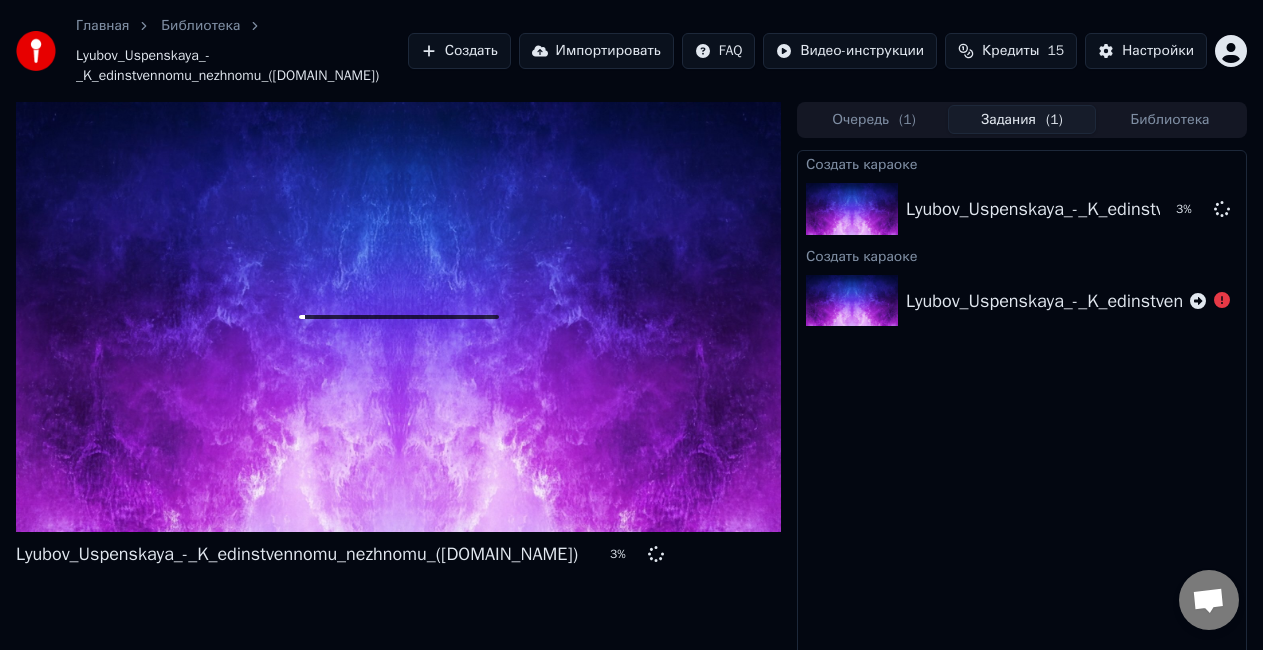 click on "Создать караоке Lyubov_Uspenskaya_-_K_edinstvennomu_nezhnomu_([DOMAIN_NAME]) 3 % Создать караоке Lyubov_Uspenskaya_-_K_edinstvennomu_nezhnomu_([DOMAIN_NAME])" at bounding box center [1022, 426] 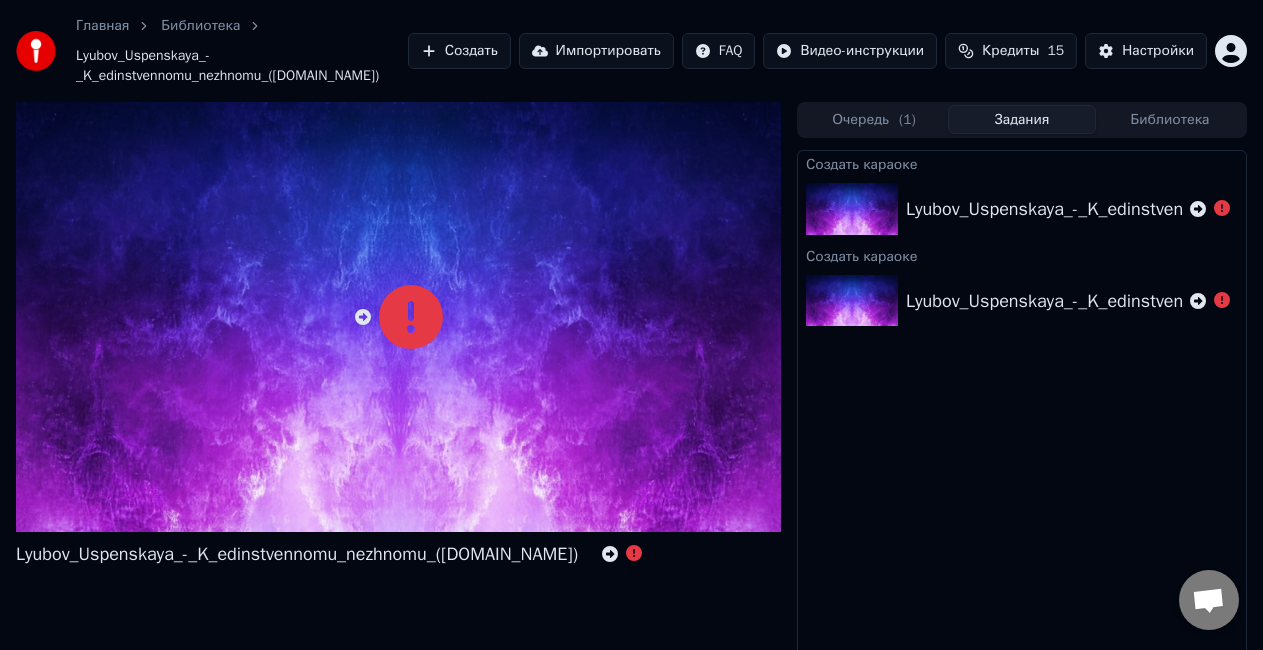 click at bounding box center [856, 209] 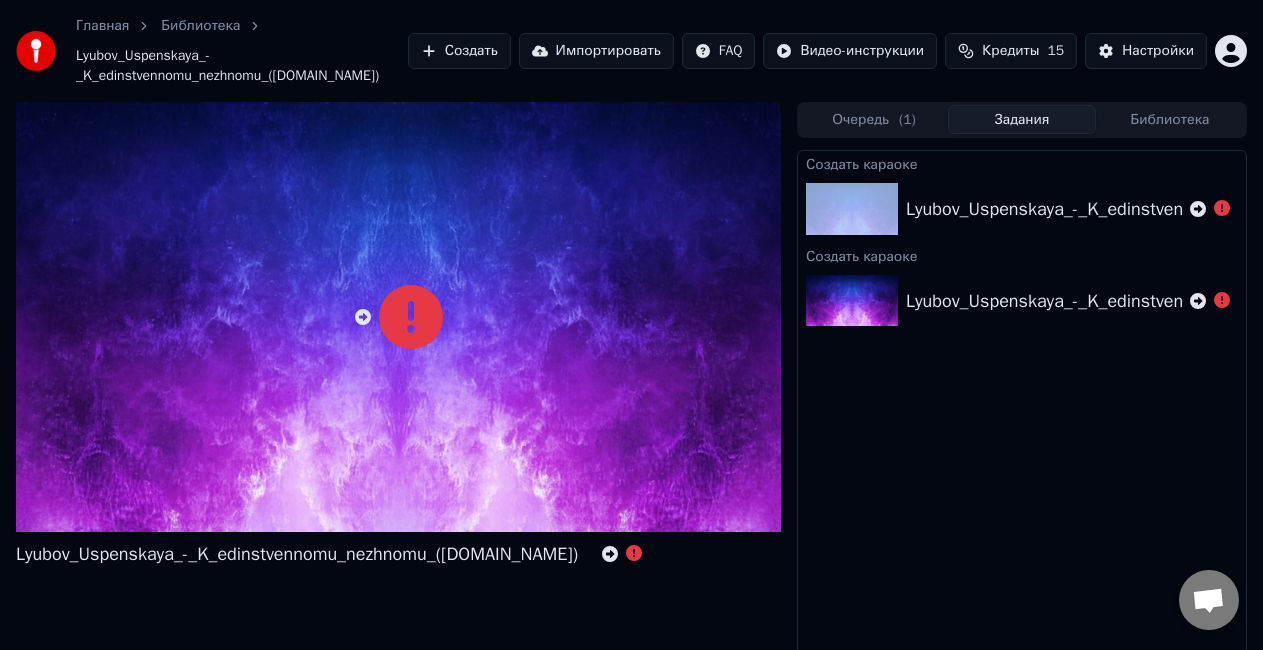 click at bounding box center [856, 209] 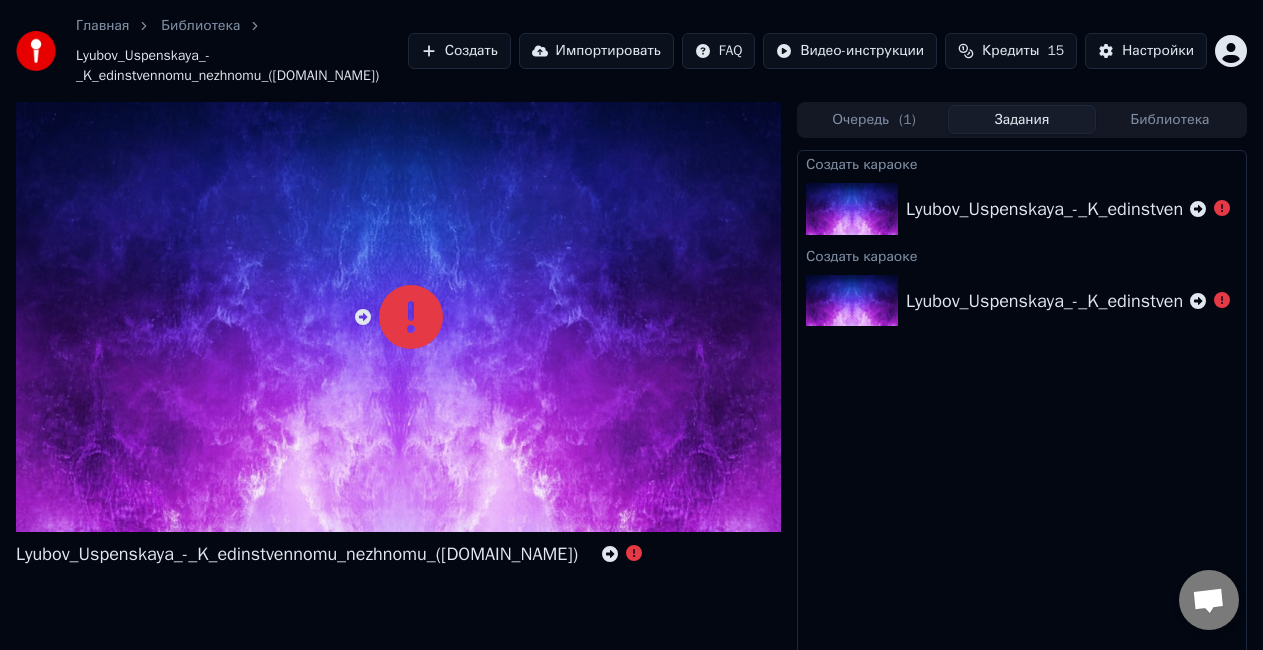 click at bounding box center [856, 209] 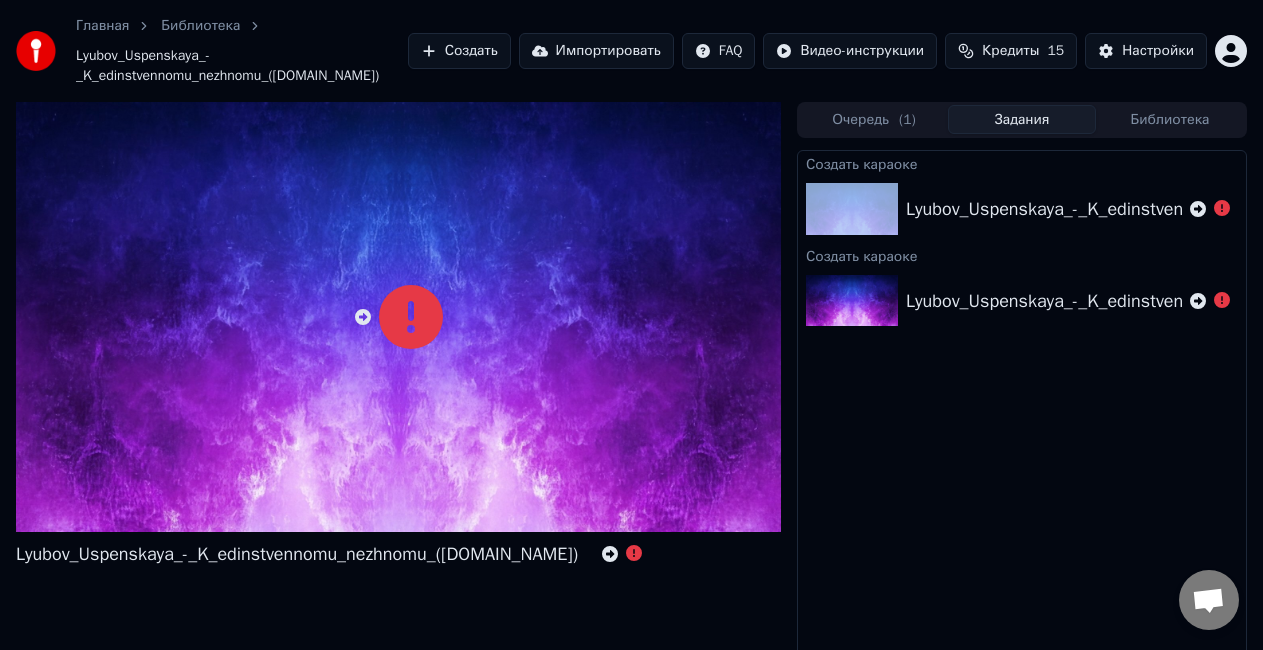 click on "Lyubov_Uspenskaya_-_K_edinstvennomu_nezhnomu_([DOMAIN_NAME])" at bounding box center [1187, 209] 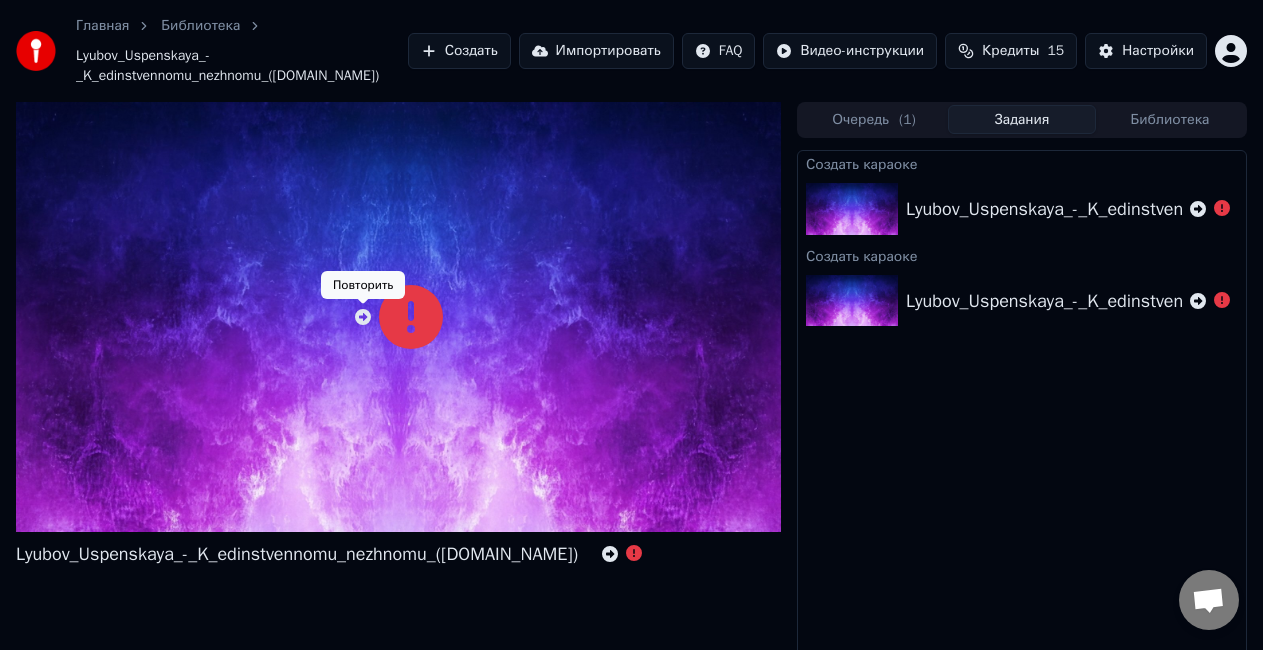 click 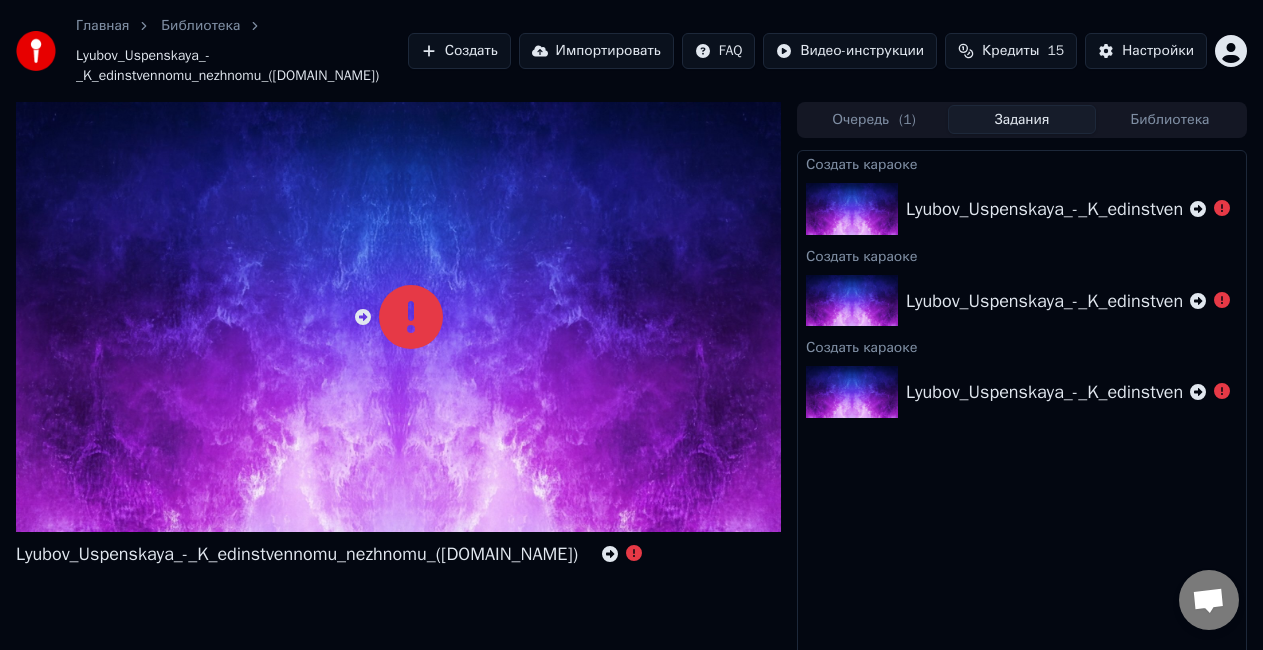 click on "Главная Библиотека Lyubov_Uspenskaya_-_K_edinstvennomu_nezhnomu_([DOMAIN_NAME]) Создать Импортировать FAQ Видео-инструкции Кредиты 15 Настройки Lyubov_Uspenskaya_-_K_edinstvennomu_nezhnomu_([DOMAIN_NAME]) Очередь ( 1 ) Задания Библиотека Создать караоке Lyubov_Uspenskaya_-_K_edinstvennomu_nezhnomu_([DOMAIN_NAME]) Создать караоке Lyubov_Uspenskaya_-_K_edinstvennomu_nezhnomu_([DOMAIN_NAME]) Создать караоке Lyubov_Uspenskaya_-_K_edinstvennomu_nezhnomu_([DOMAIN_NAME])" at bounding box center [631, 325] 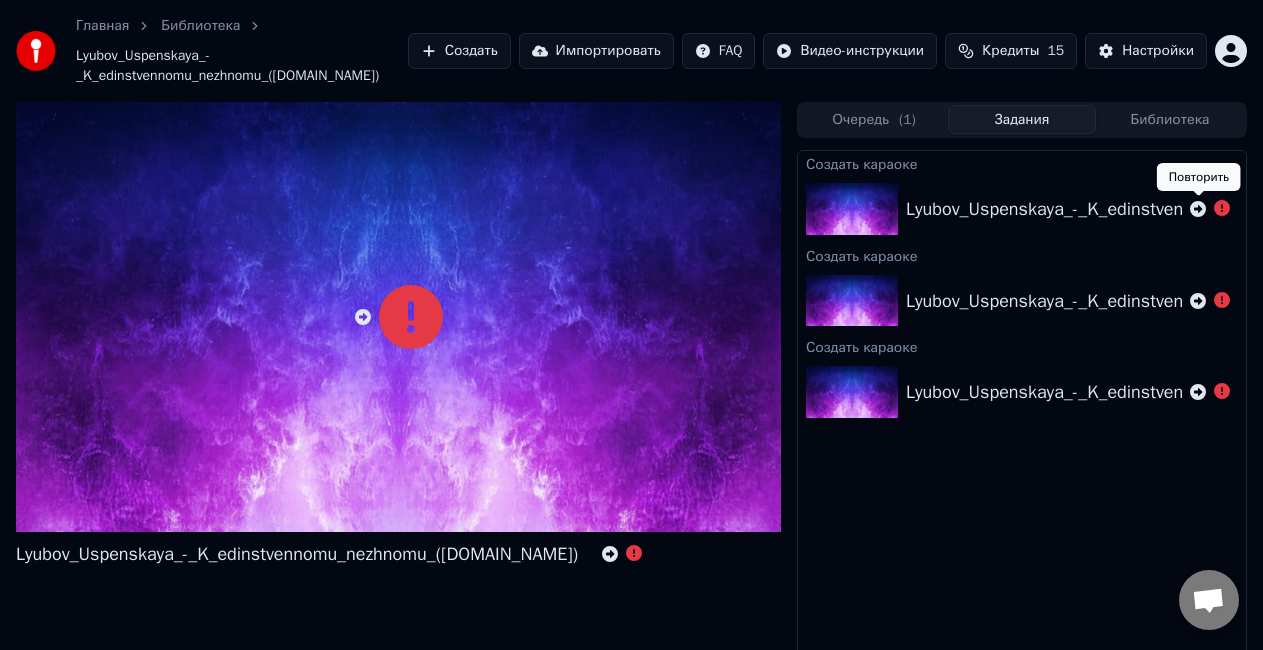 click 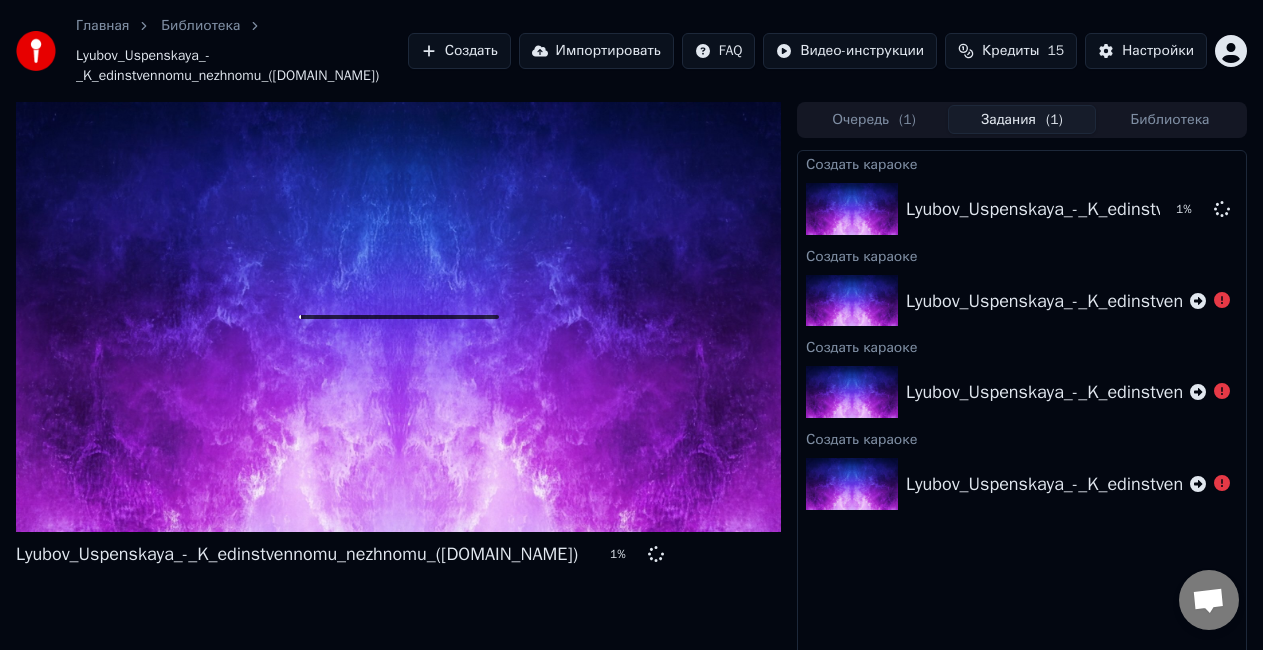 click at bounding box center (398, 317) 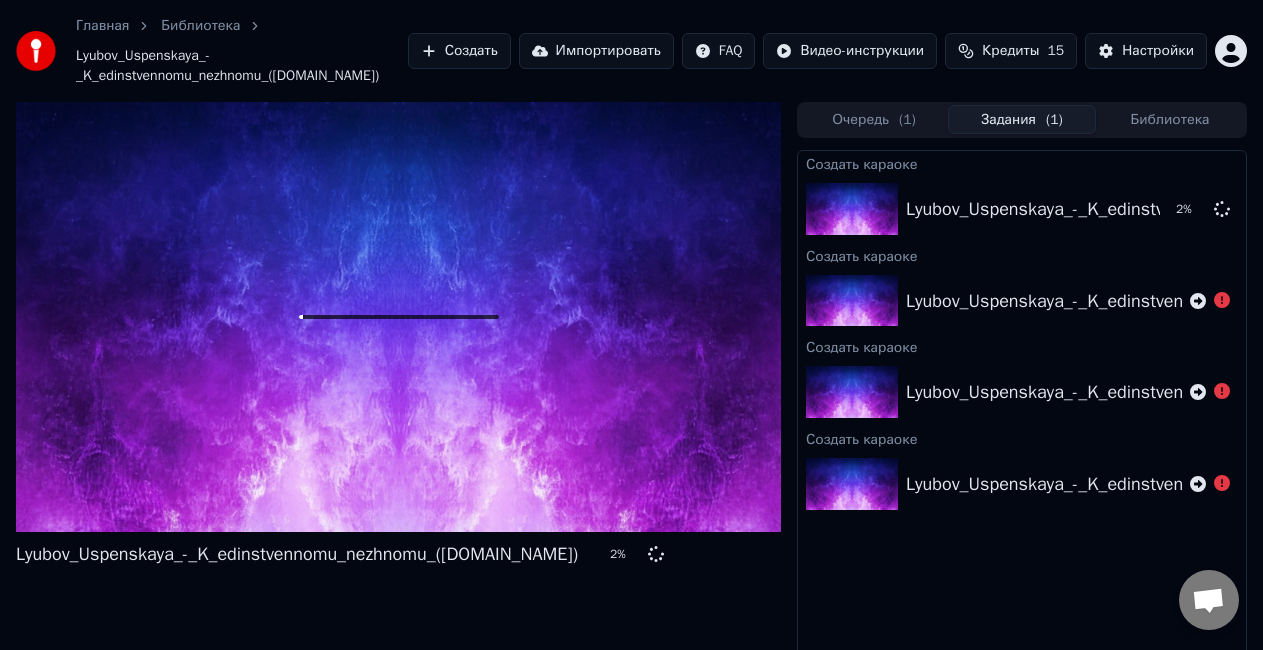 click at bounding box center [398, 317] 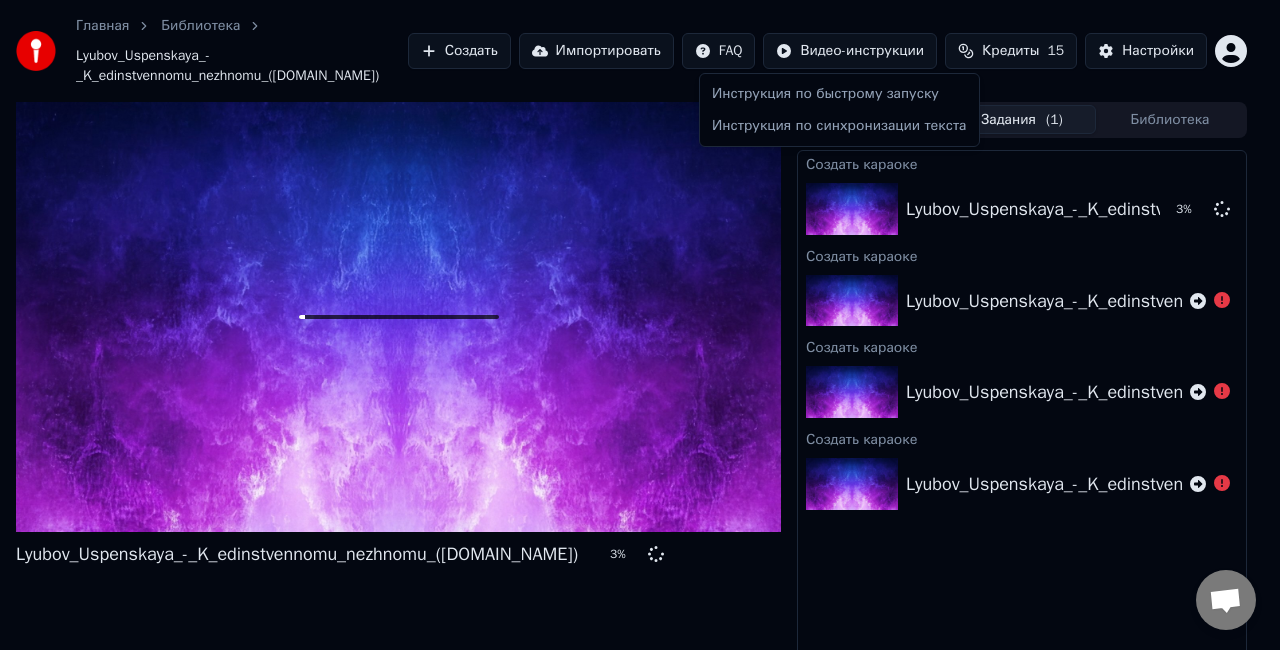 click on "Главная Библиотека Lyubov_Uspenskaya_-_K_edinstvennomu_nezhnomu_([DOMAIN_NAME]) Создать Импортировать FAQ Видео-инструкции Кредиты 15 Настройки Lyubov_Uspenskaya_-_K_edinstvennomu_nezhnomu_([DOMAIN_NAME]) 3 % Очередь ( 1 ) Задания ( 1 ) Библиотека Создать караоке Lyubov_Uspenskaya_-_K_edinstvennomu_nezhnomu_([DOMAIN_NAME]) 3 % Создать караоке Lyubov_Uspenskaya_-_K_edinstvennomu_nezhnomu_([DOMAIN_NAME]) Создать караоке Lyubov_Uspenskaya_-_K_edinstvennomu_nezhnomu_([DOMAIN_NAME]) Создать караоке Lyubov_Uspenskaya_-_K_edinstvennomu_nezhnomu_([DOMAIN_NAME]) Инструкция по быстрому запуску Инструкция по синхронизации текста" at bounding box center (640, 325) 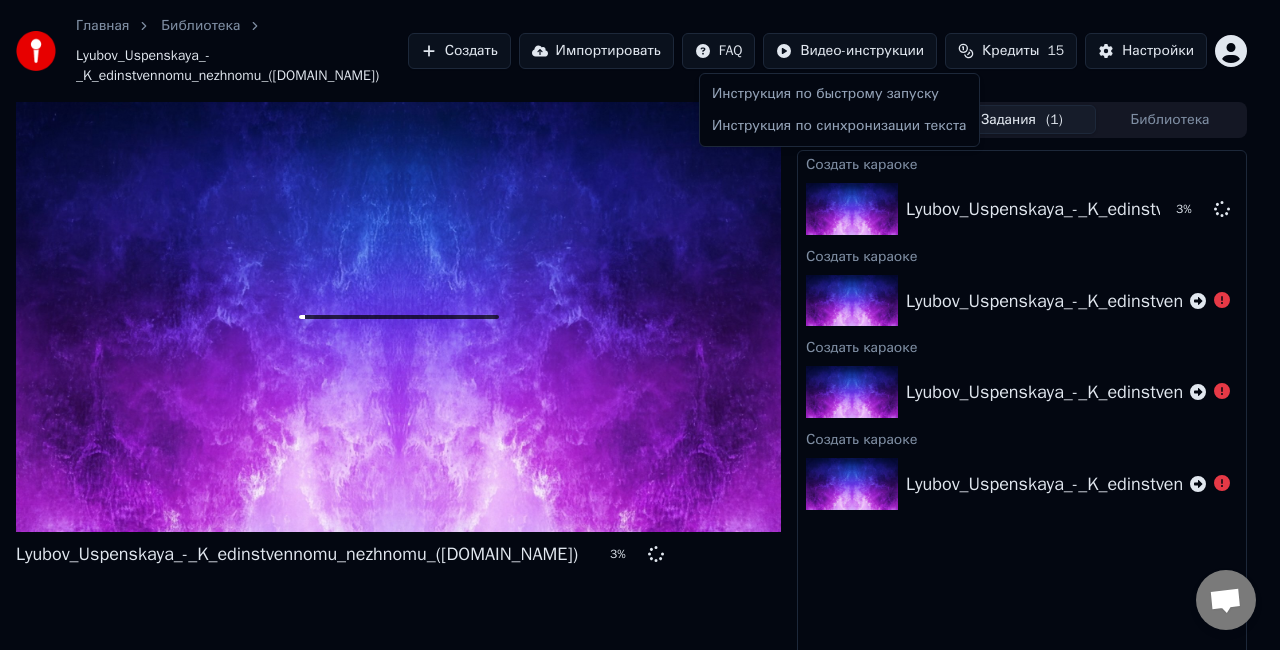 click on "Главная Библиотека Lyubov_Uspenskaya_-_K_edinstvennomu_nezhnomu_([DOMAIN_NAME]) Создать Импортировать FAQ Видео-инструкции Кредиты 15 Настройки Lyubov_Uspenskaya_-_K_edinstvennomu_nezhnomu_([DOMAIN_NAME]) 3 % Очередь ( 1 ) Задания ( 1 ) Библиотека Создать караоке Lyubov_Uspenskaya_-_K_edinstvennomu_nezhnomu_([DOMAIN_NAME]) 3 % Создать караоке Lyubov_Uspenskaya_-_K_edinstvennomu_nezhnomu_([DOMAIN_NAME]) Создать караоке Lyubov_Uspenskaya_-_K_edinstvennomu_nezhnomu_([DOMAIN_NAME]) Создать караоке Lyubov_Uspenskaya_-_K_edinstvennomu_nezhnomu_([DOMAIN_NAME]) Инструкция по быстрому запуску Инструкция по синхронизации текста" at bounding box center (640, 325) 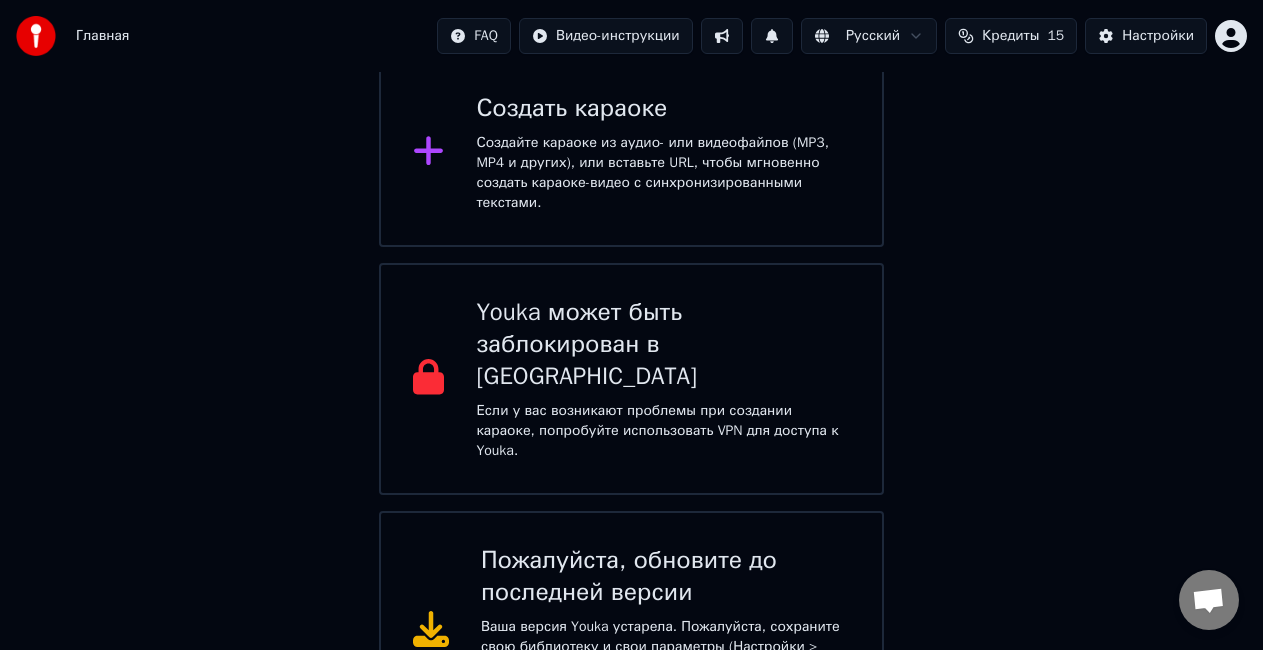 scroll, scrollTop: 410, scrollLeft: 0, axis: vertical 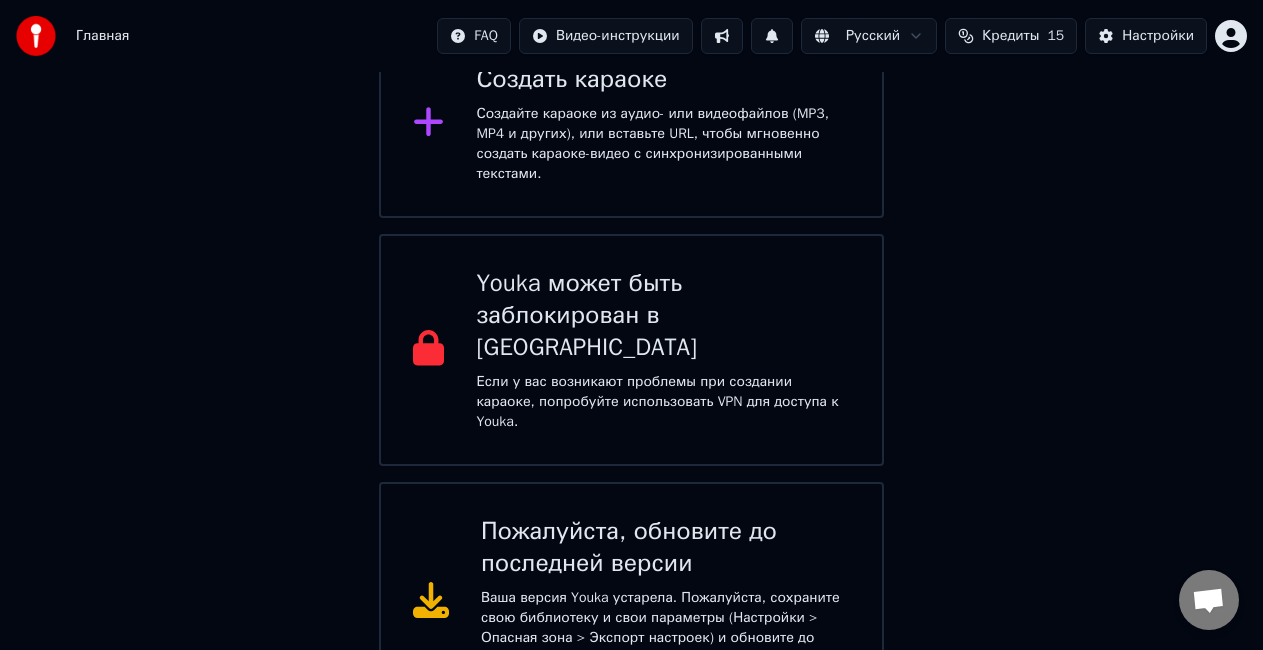 click on "Ваша версия Youka устарела. Пожалуйста, сохраните свою библиотеку и свои параметры (Настройки > Опасная зона > Экспорт настроек) и обновите до последней версии, чтобы продолжить использовать Youka." at bounding box center [665, 638] 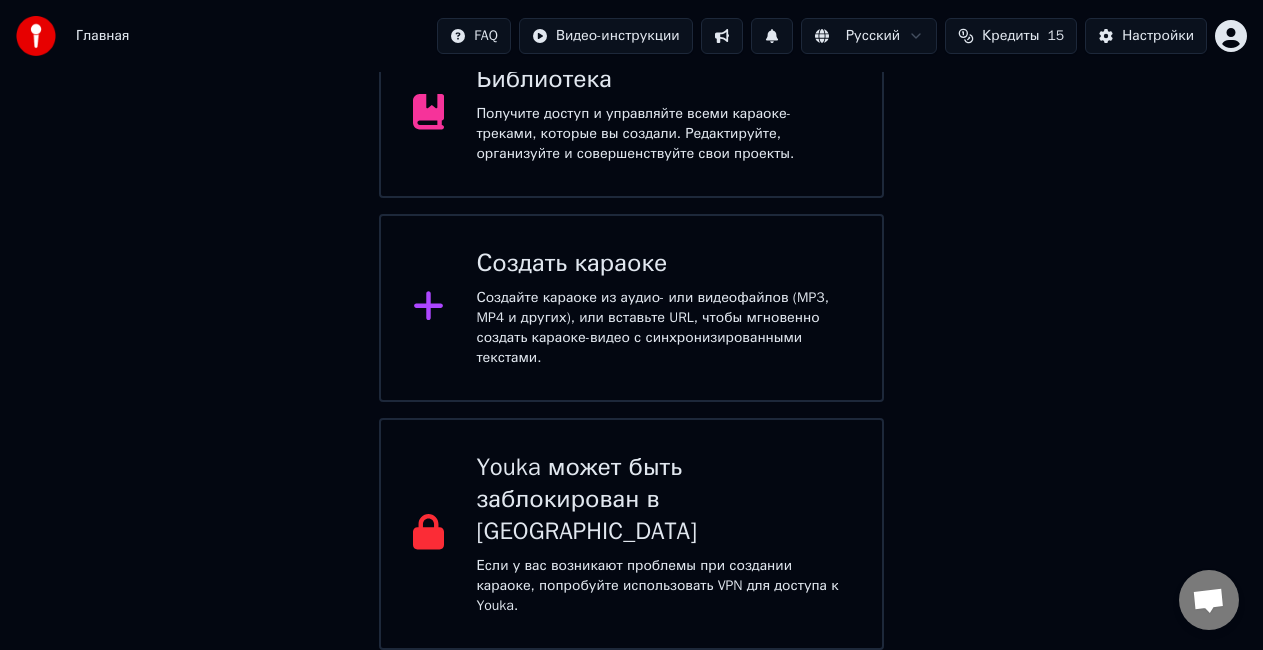 scroll, scrollTop: 154, scrollLeft: 0, axis: vertical 